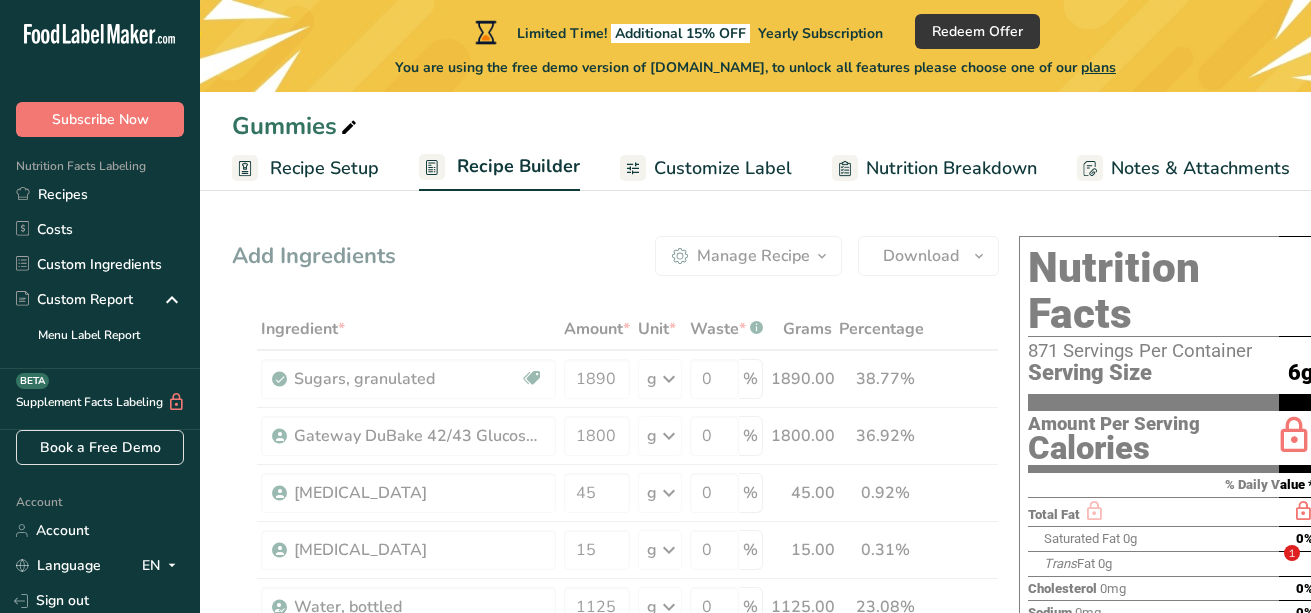 scroll, scrollTop: 0, scrollLeft: 0, axis: both 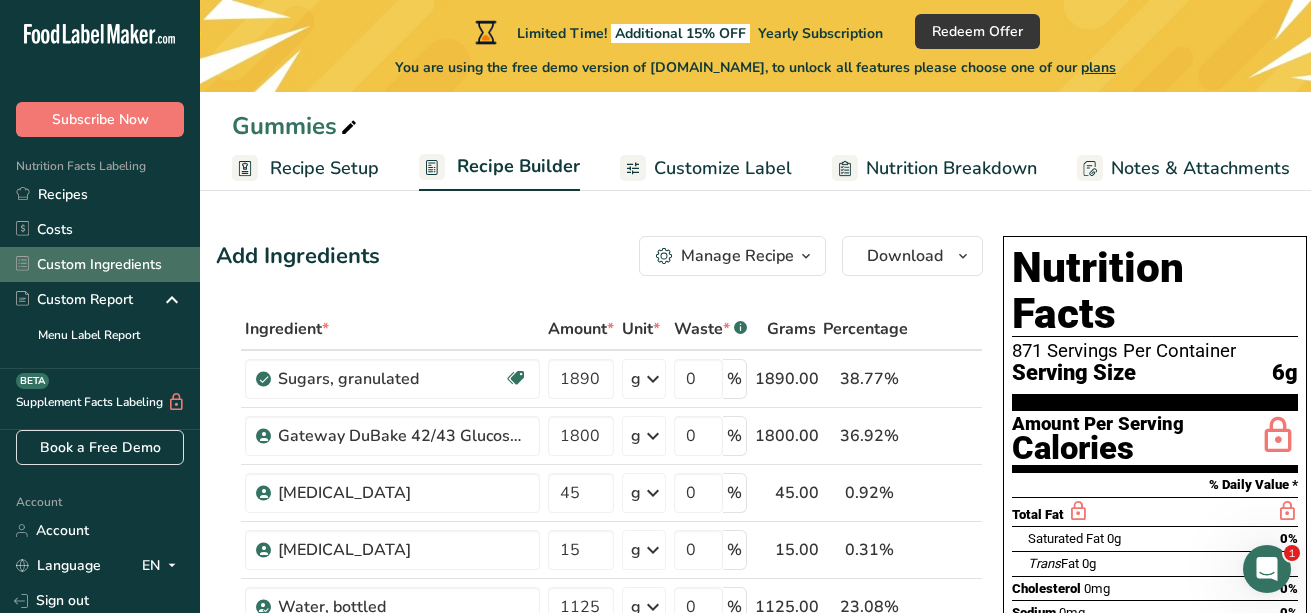 click on "Custom Ingredients" at bounding box center [100, 264] 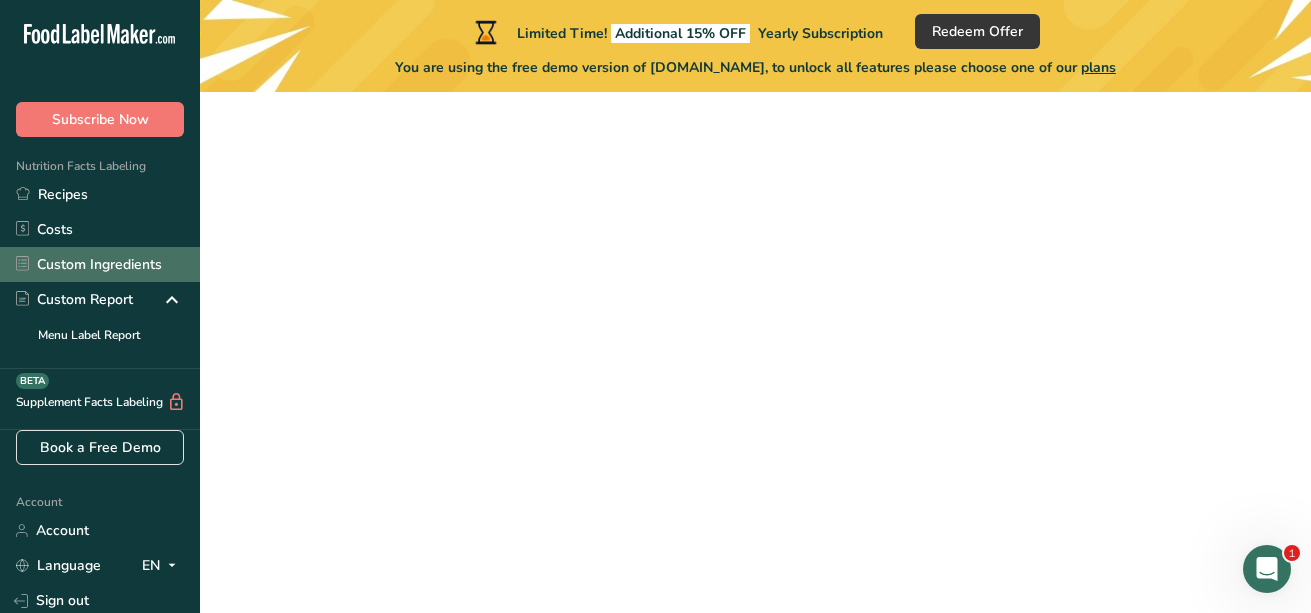 scroll, scrollTop: 0, scrollLeft: 0, axis: both 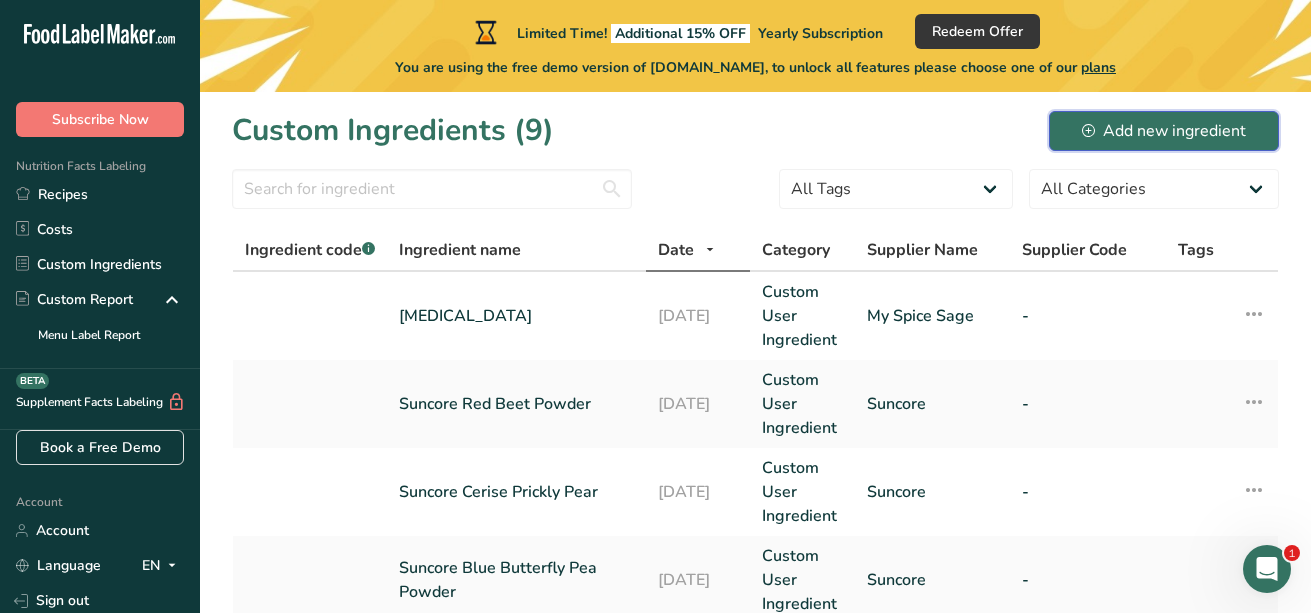 click on "Add new ingredient" at bounding box center [1164, 131] 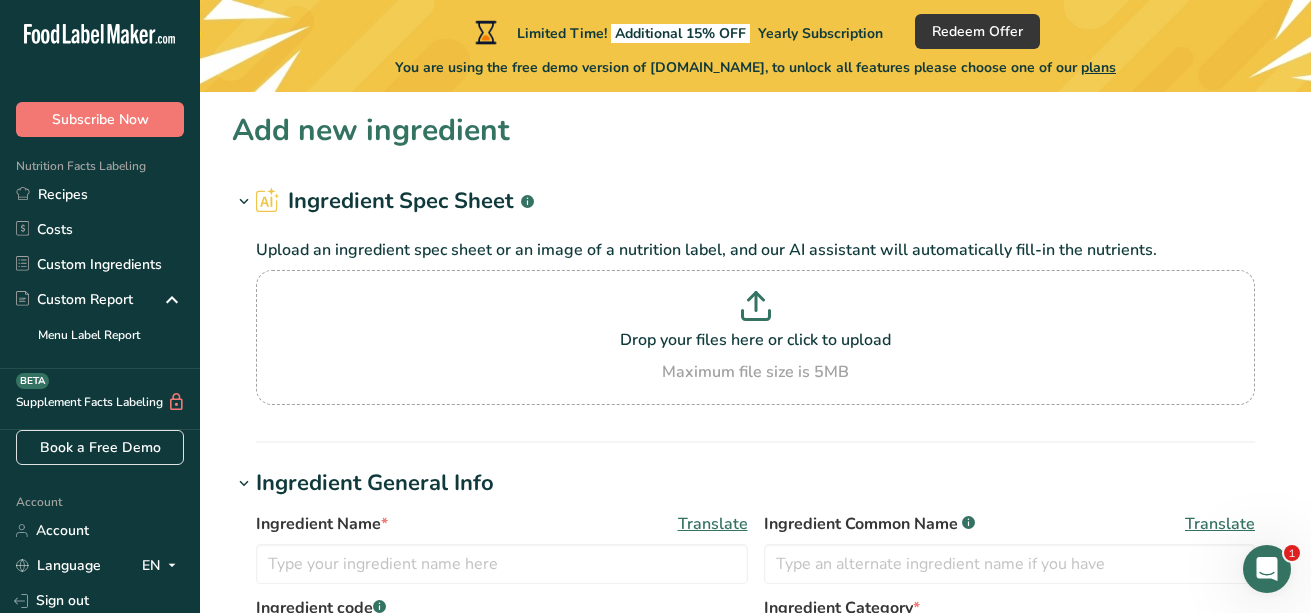 scroll, scrollTop: 112, scrollLeft: 0, axis: vertical 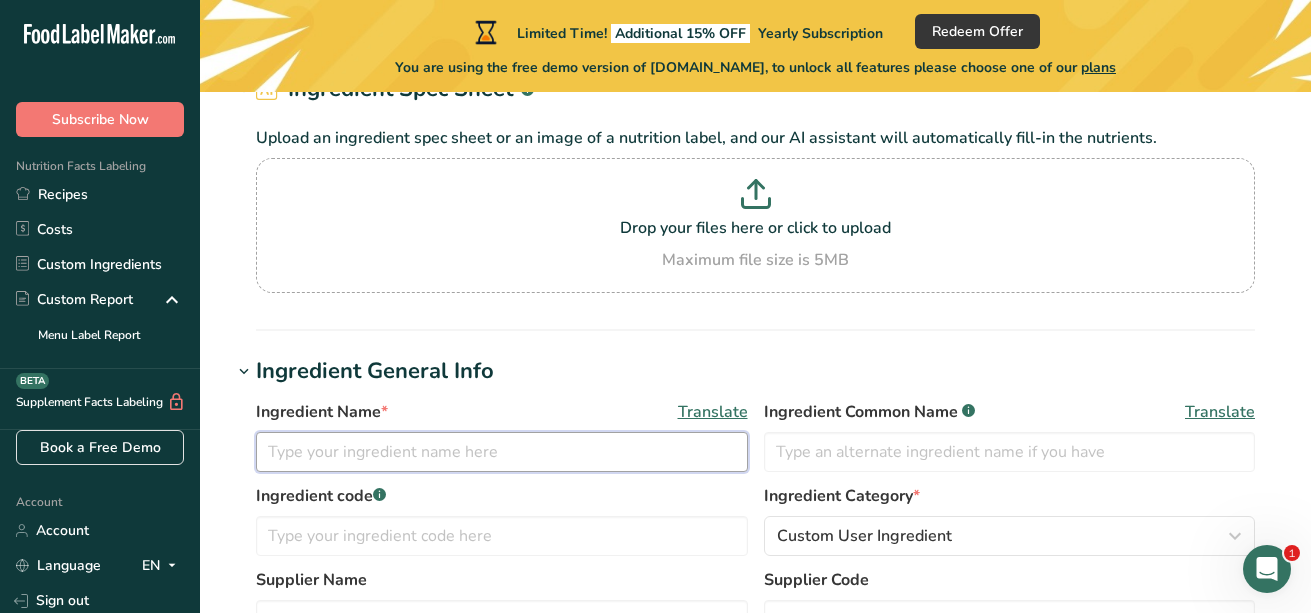 click at bounding box center (502, 452) 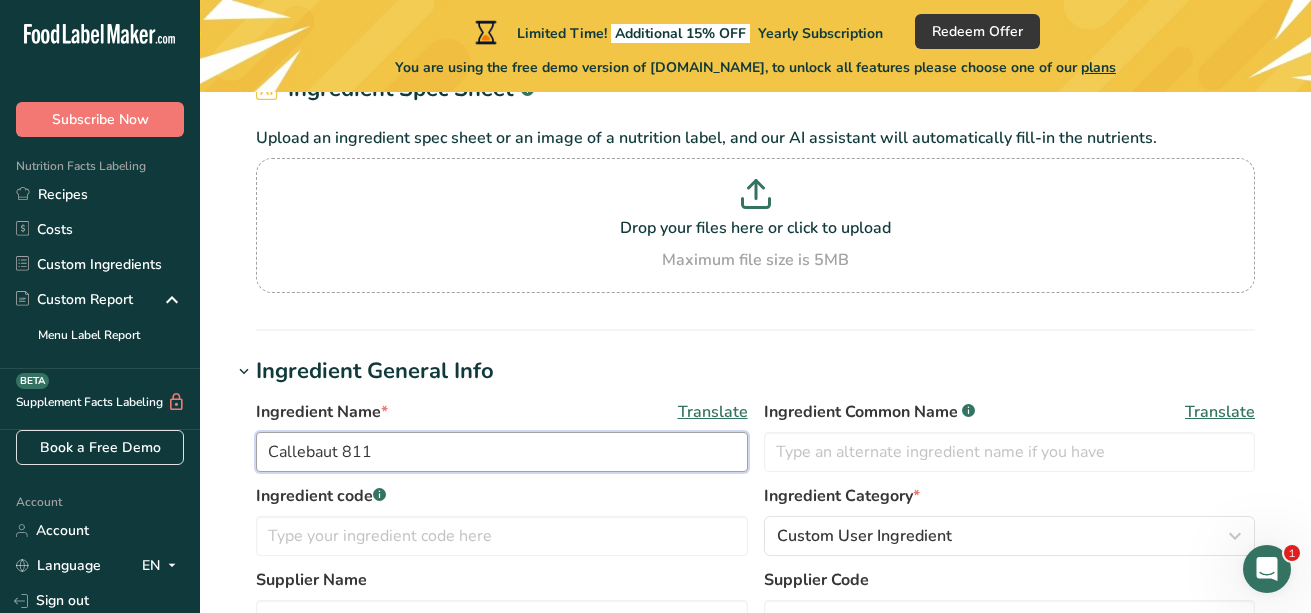 type on "Callebaut 811" 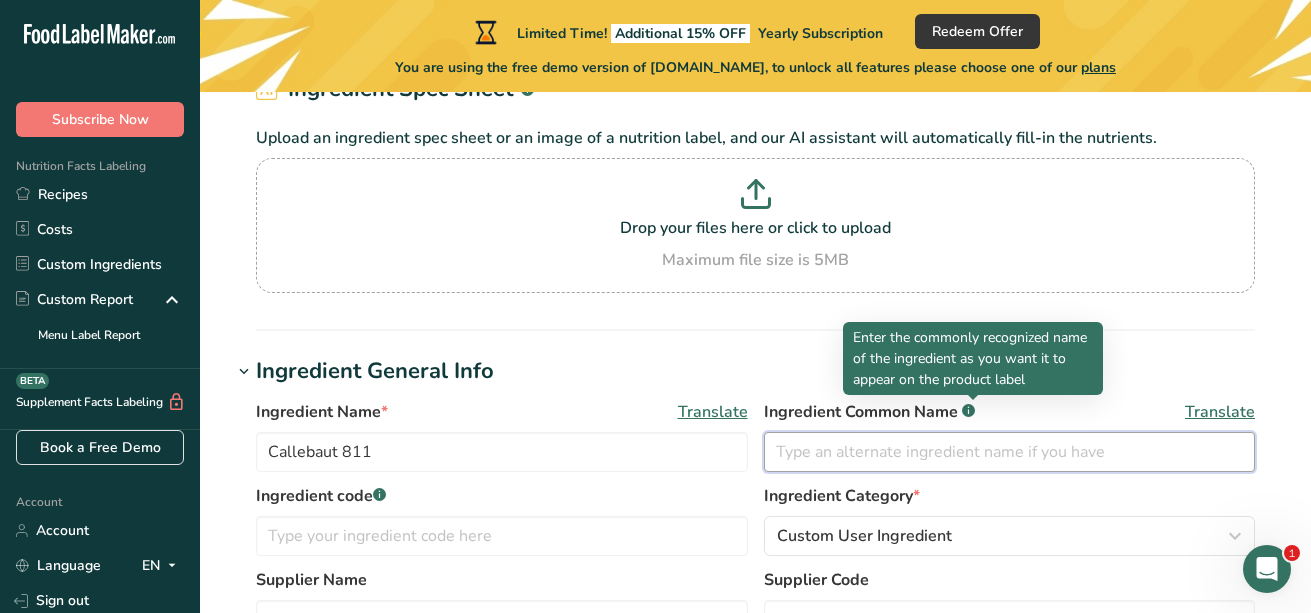 click at bounding box center (1010, 452) 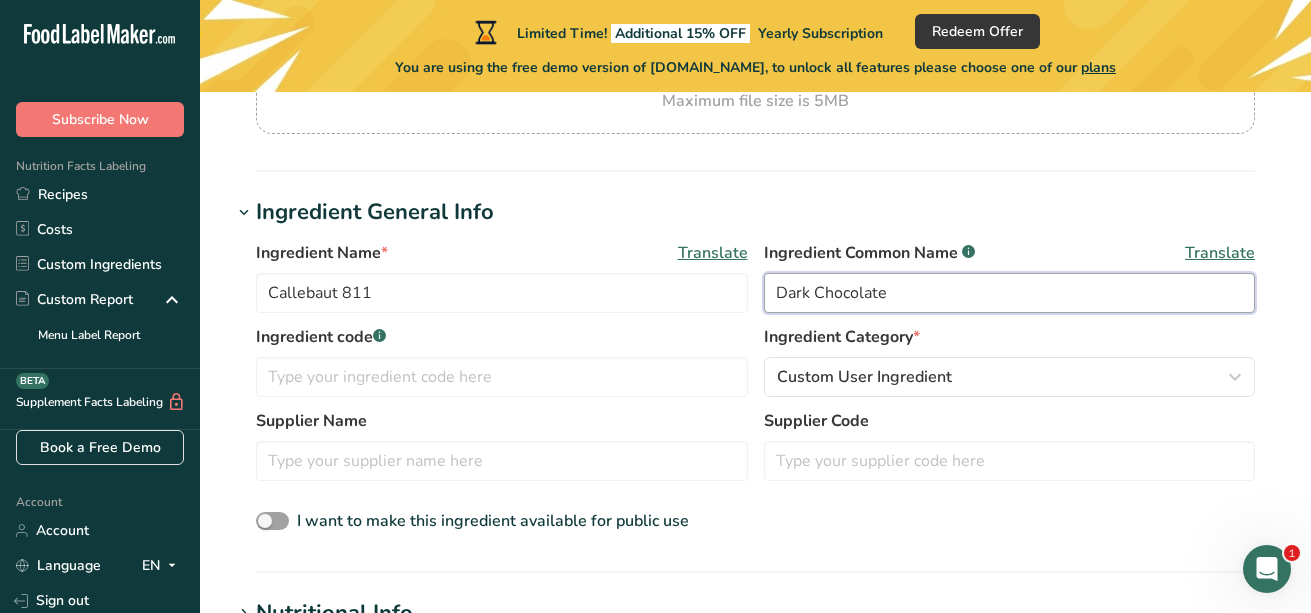 scroll, scrollTop: 272, scrollLeft: 0, axis: vertical 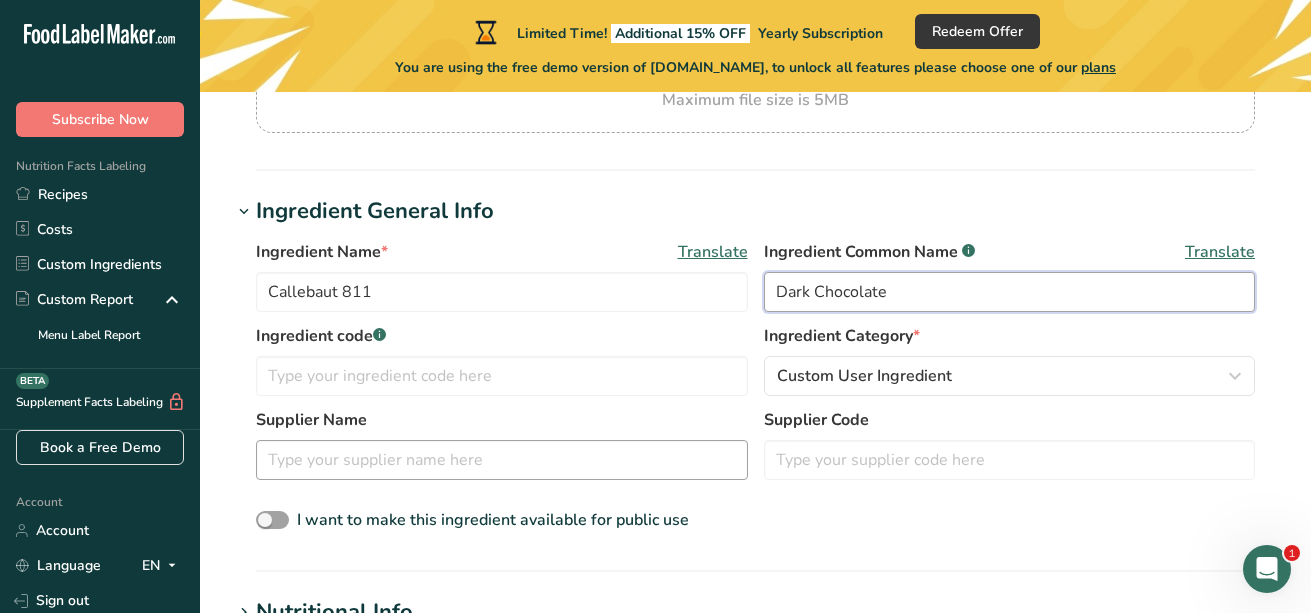 type on "Dark Chocolate" 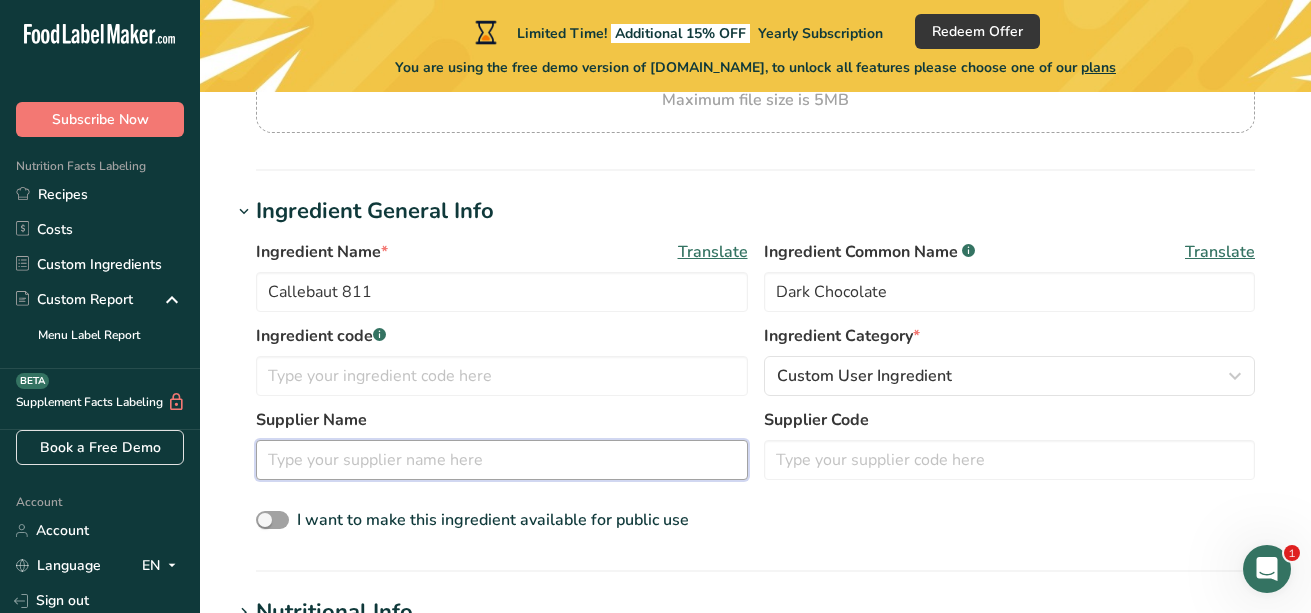 click at bounding box center [502, 460] 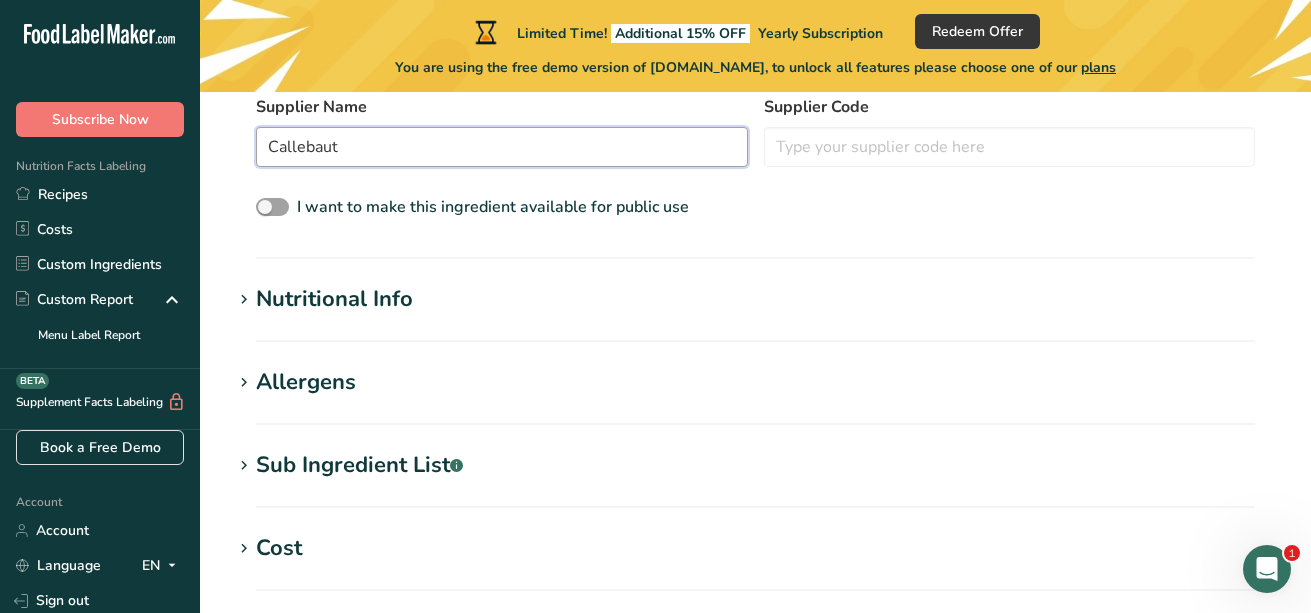 scroll, scrollTop: 593, scrollLeft: 0, axis: vertical 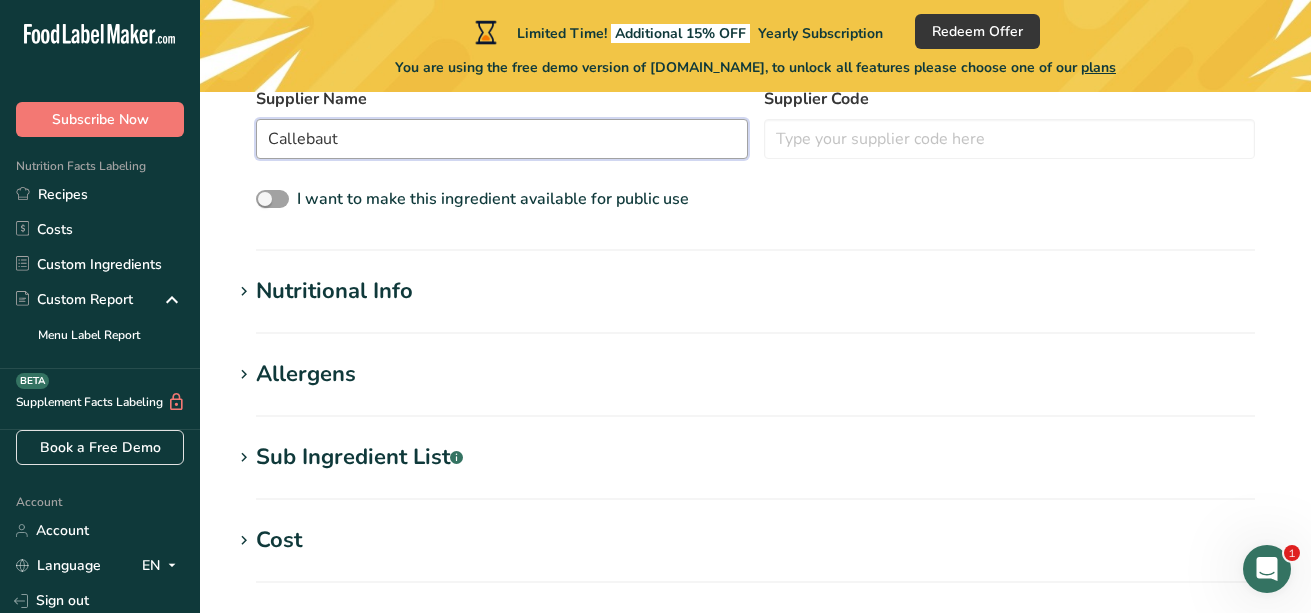 type on "Callebaut" 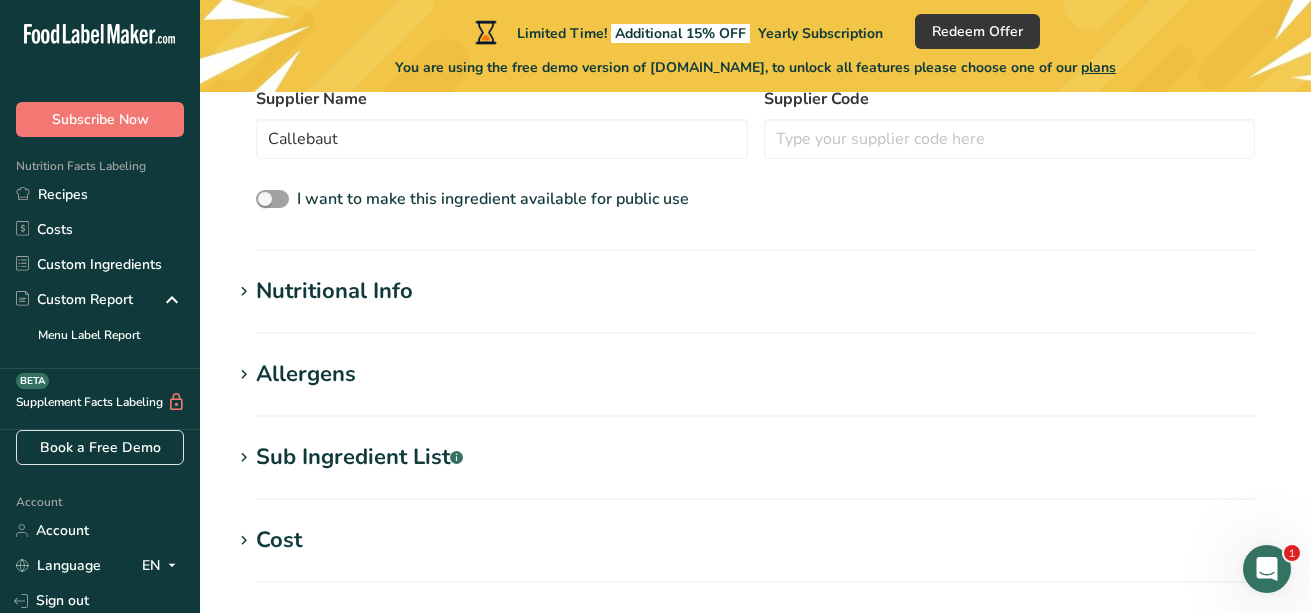 click on "Nutritional Info" at bounding box center [334, 291] 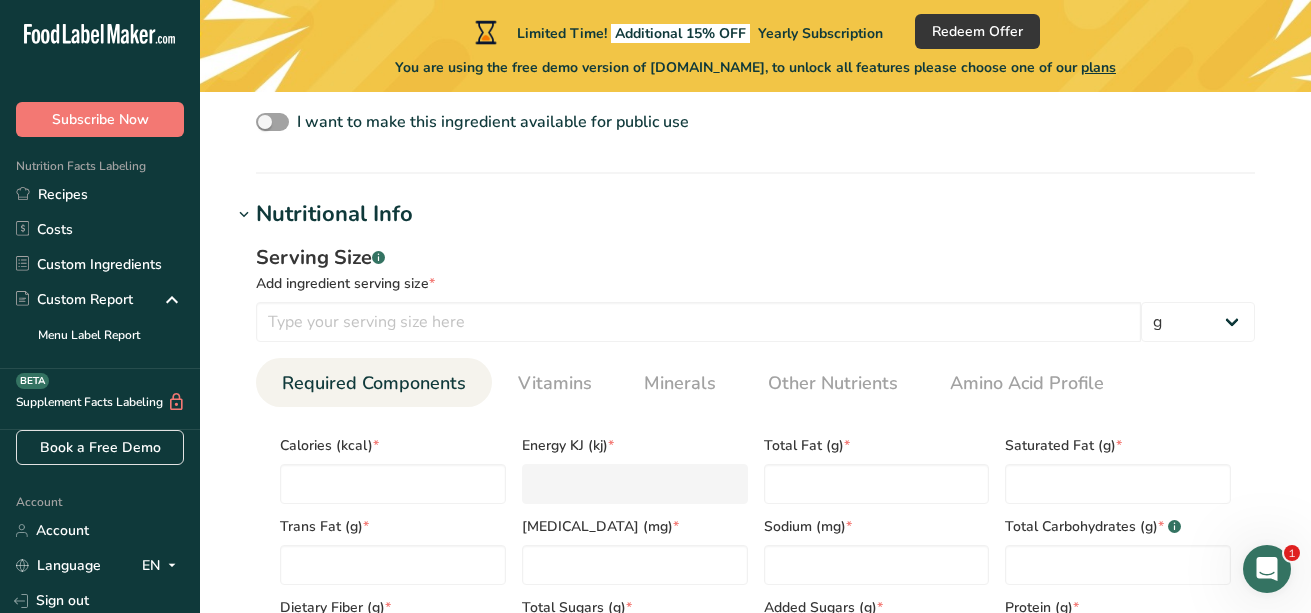 scroll, scrollTop: 677, scrollLeft: 0, axis: vertical 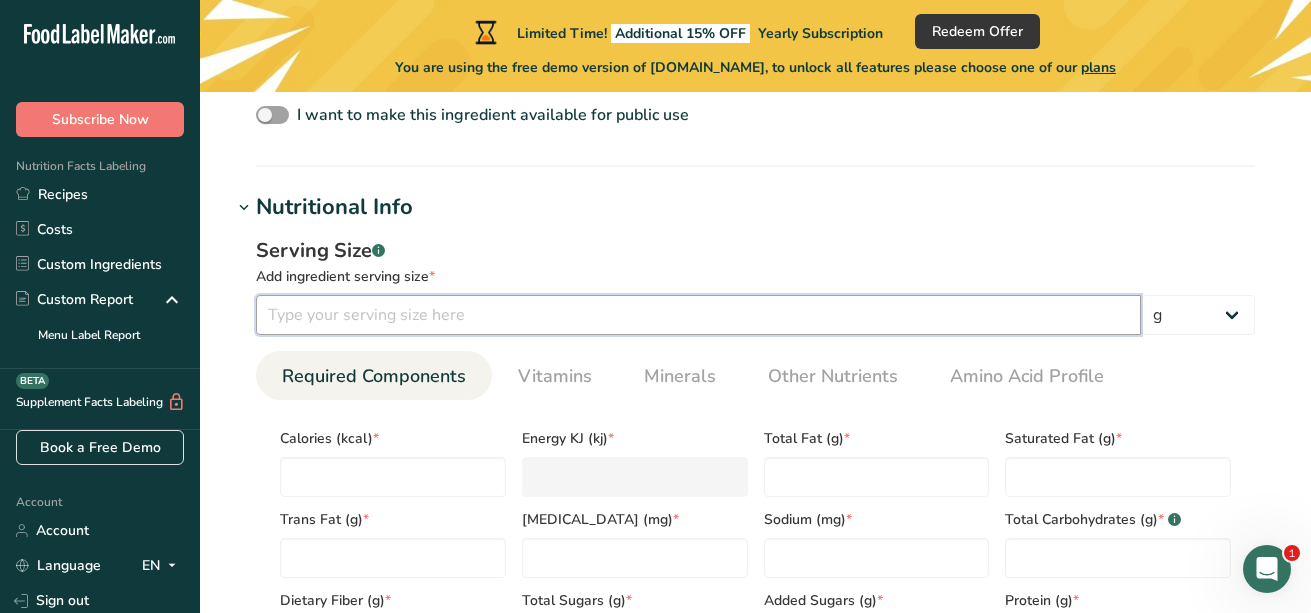 click at bounding box center (698, 315) 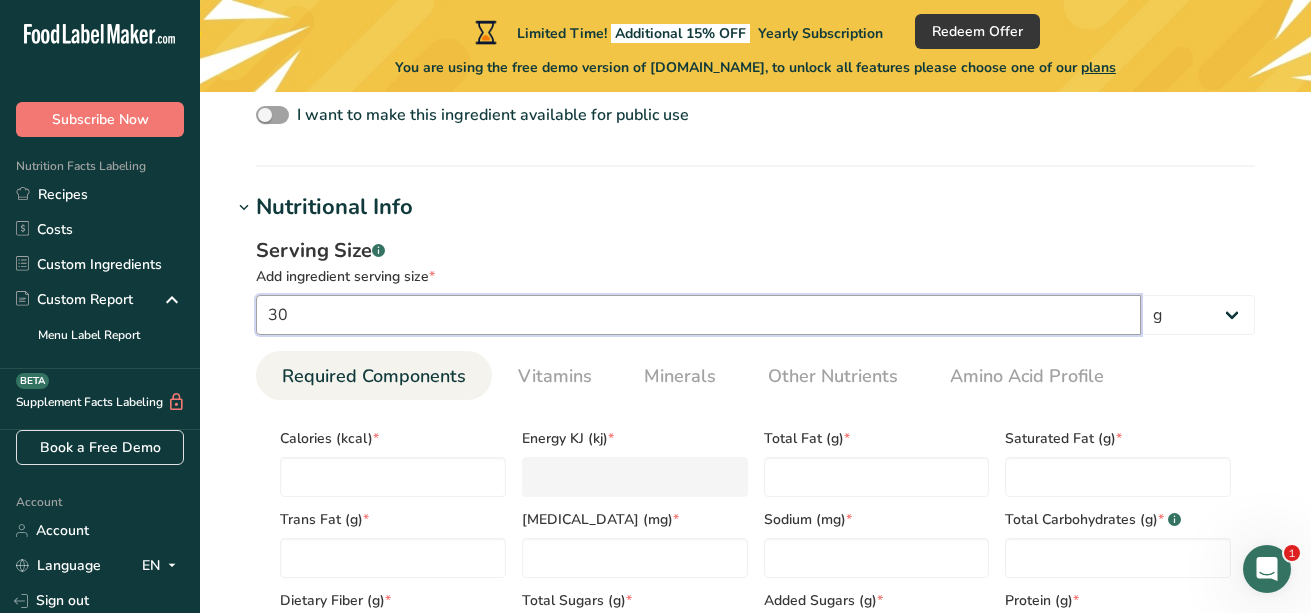 type on "30" 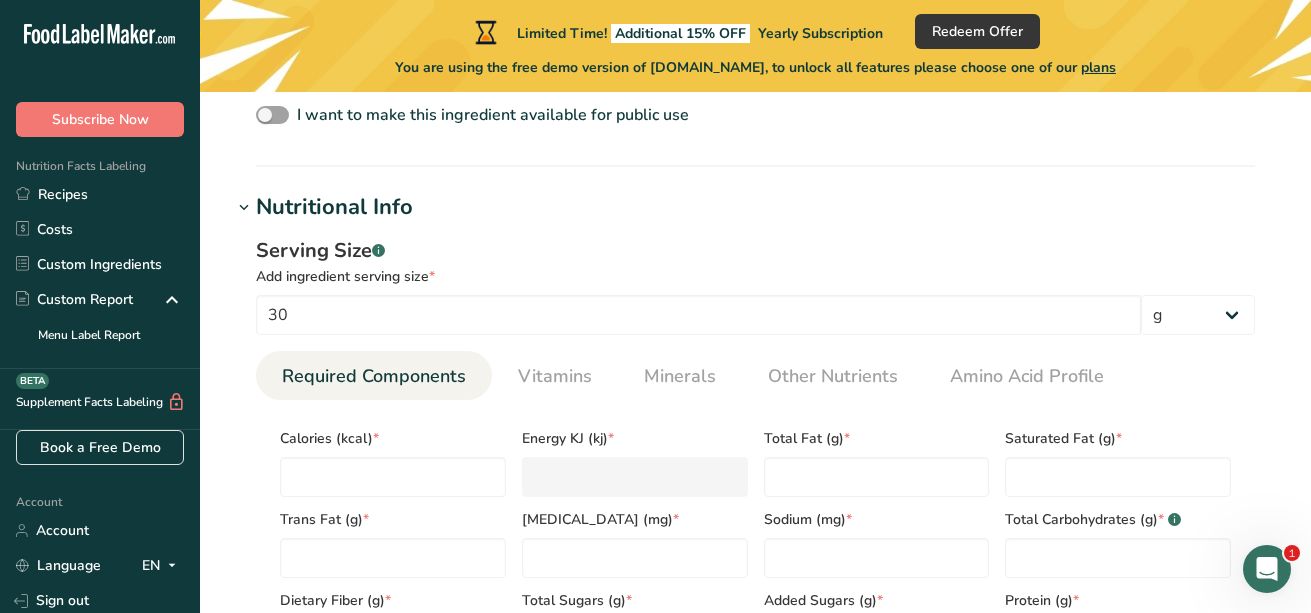 click on "Serving Size
.a-a{fill:#347362;}.b-a{fill:#fff;}
Add ingredient serving size *   30
g
kg
mg
mcg
lb
oz
l
mL
fl oz
tbsp
tsp
cup
qt
gallon
Required Components Vitamins Minerals Other Nutrients Amino Acid Profile
Calories
(kcal) *
Energy KJ
(kj) *
Total Fat
(g) *
Saturated Fat
(g) *     *     *" at bounding box center (755, 455) 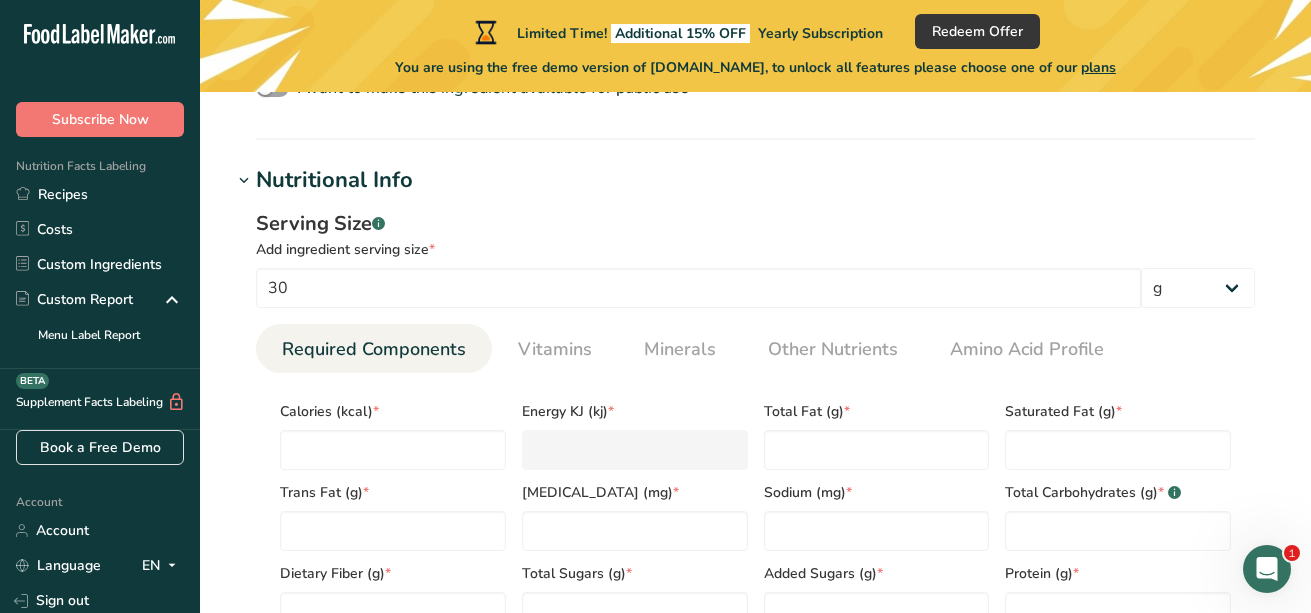 scroll, scrollTop: 726, scrollLeft: 0, axis: vertical 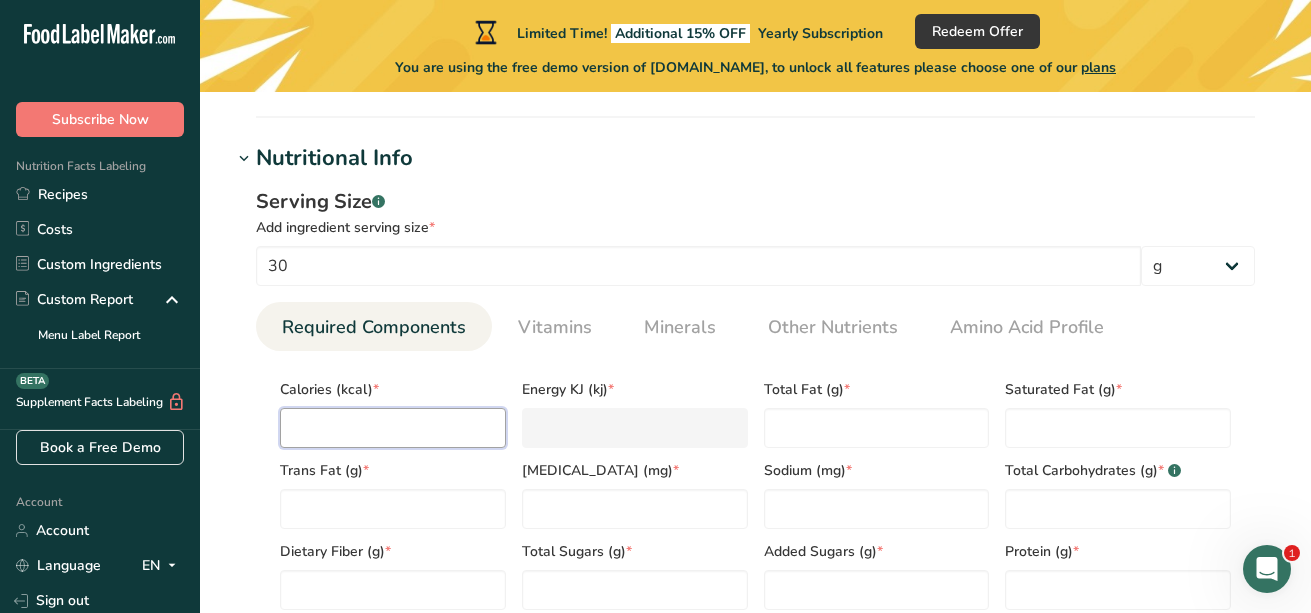 click at bounding box center (393, 428) 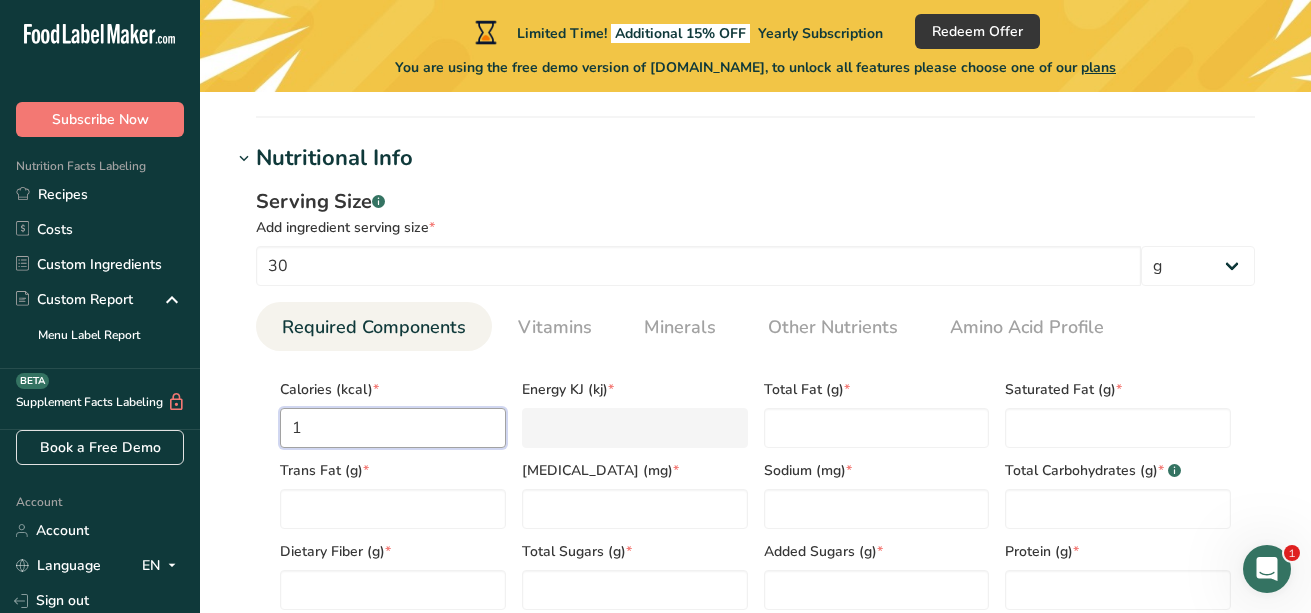 type on "4.2" 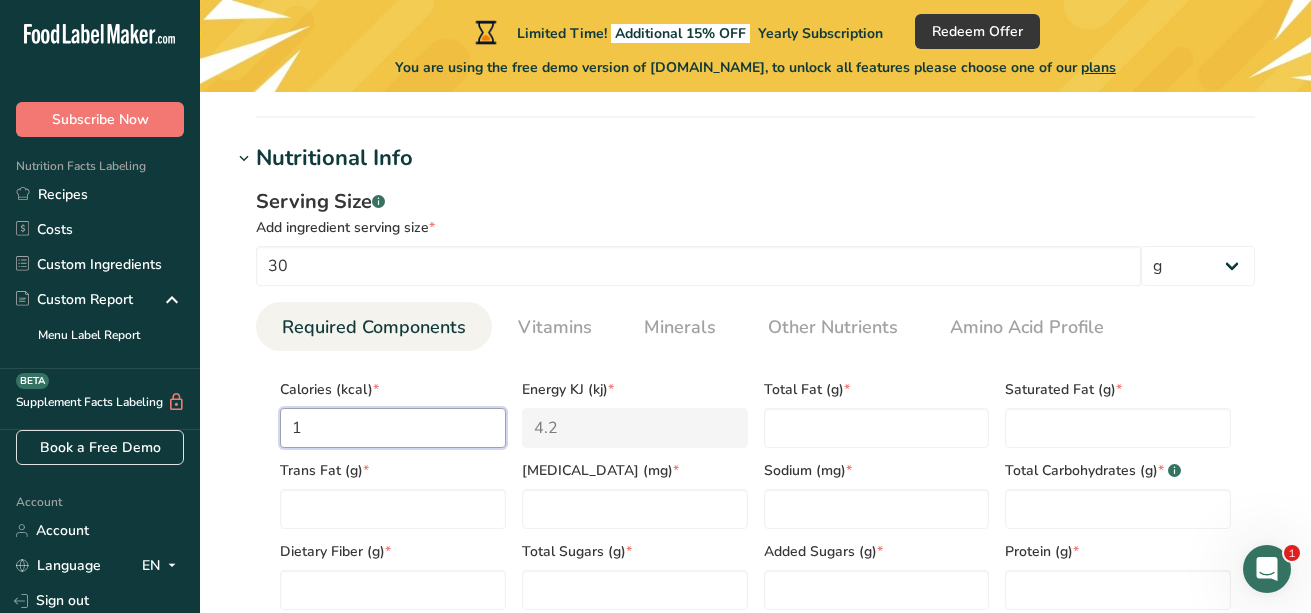 type on "15" 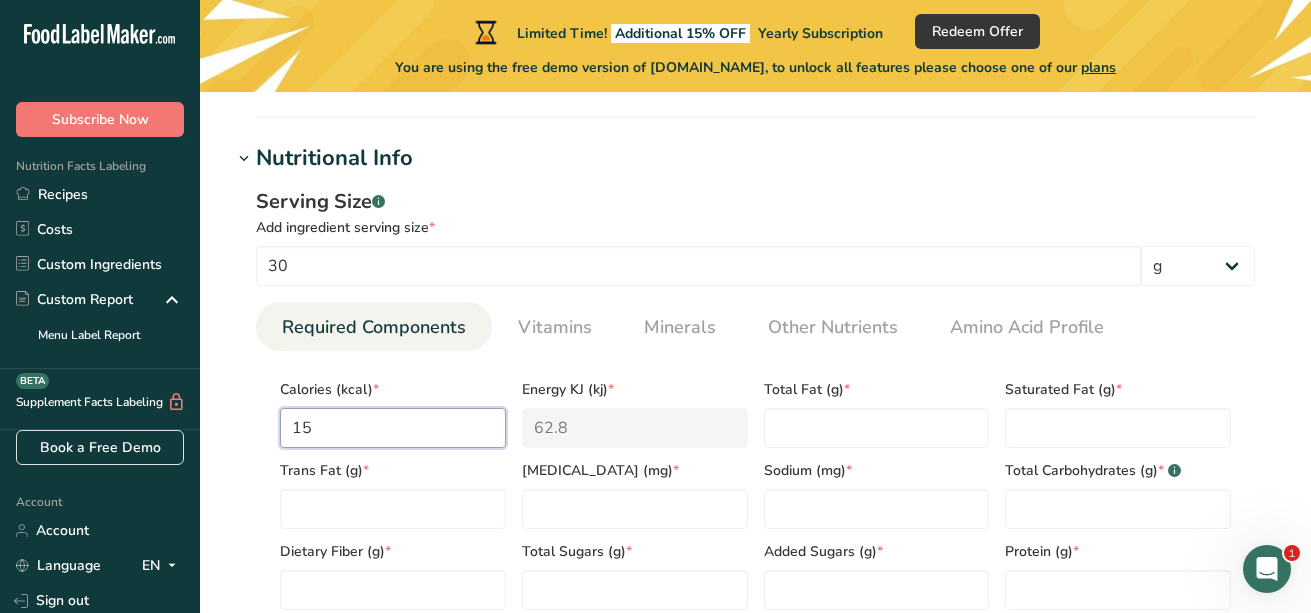 type on "150" 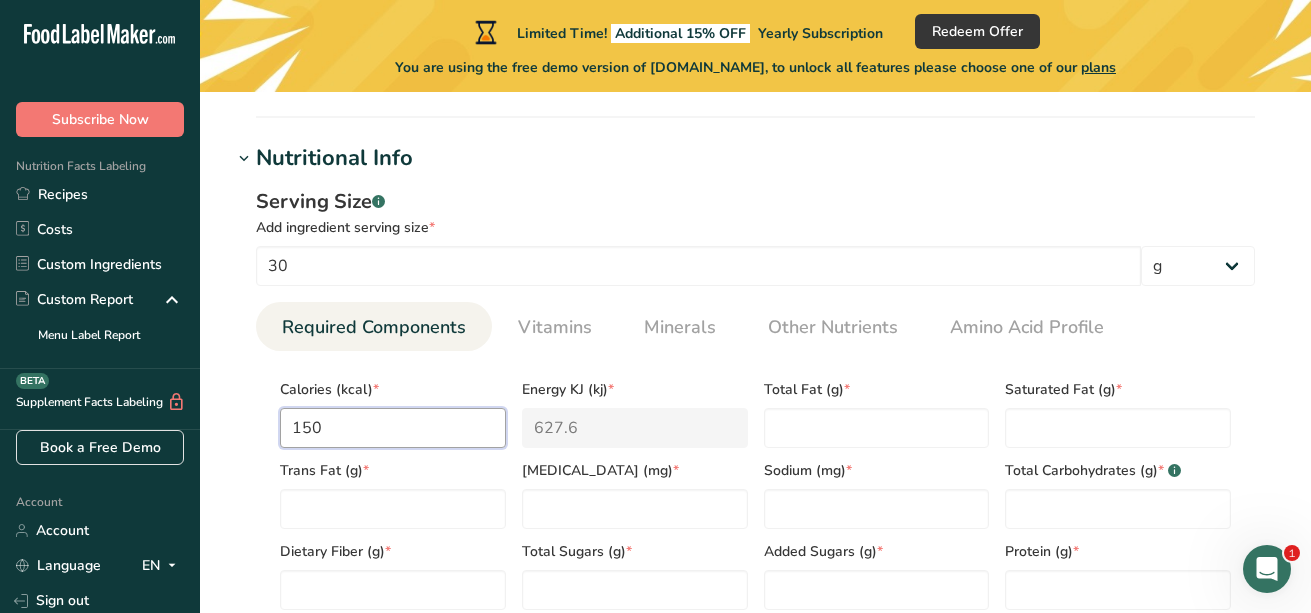 type on "150" 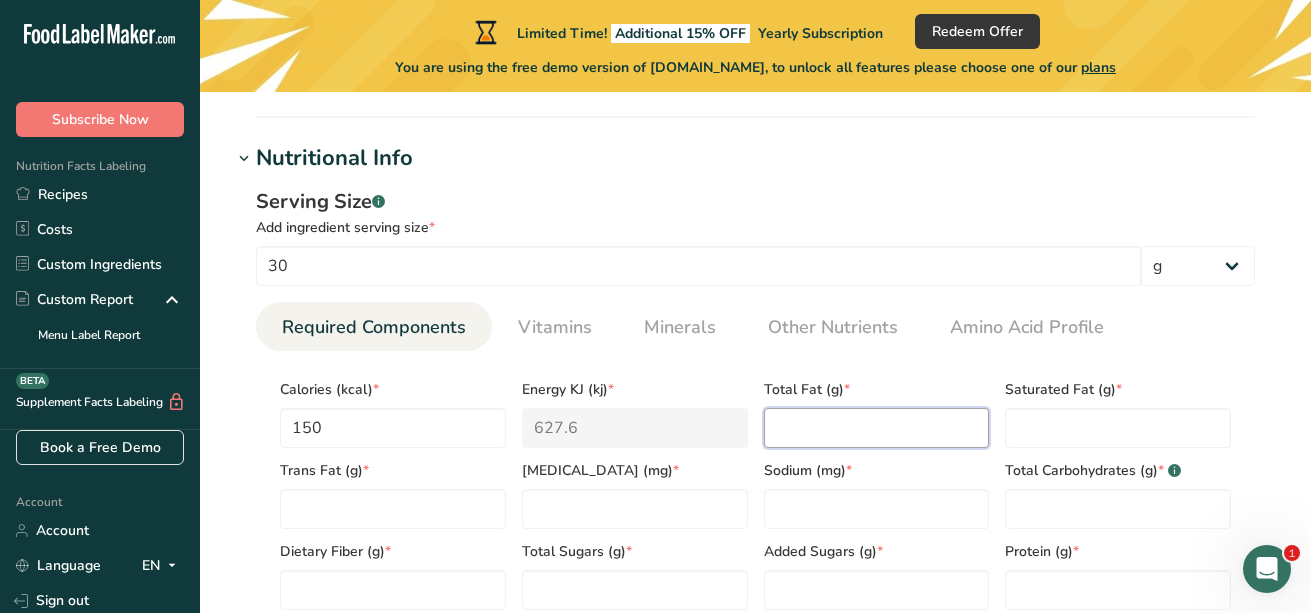 click at bounding box center (877, 428) 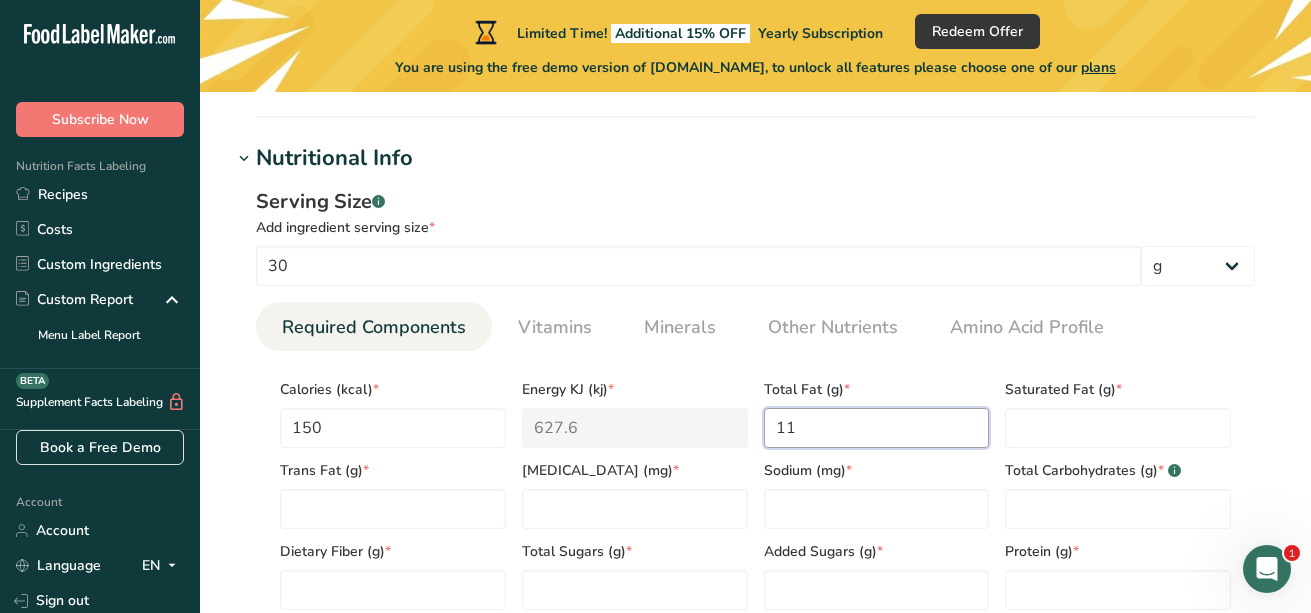 type on "11" 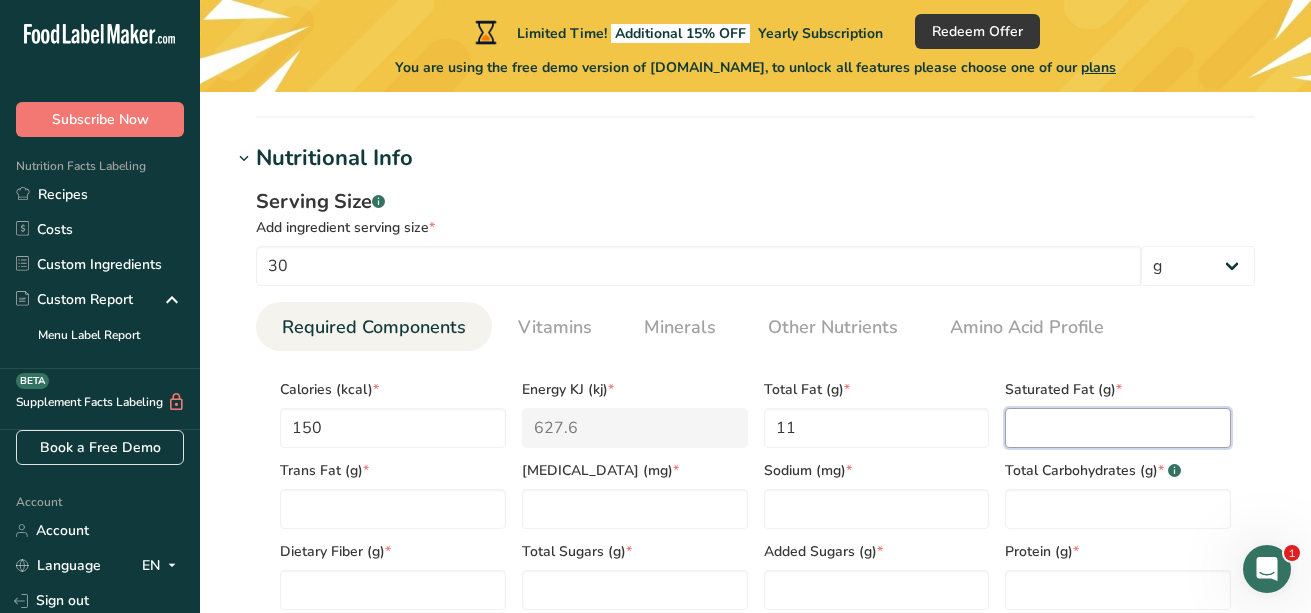 click at bounding box center (1118, 428) 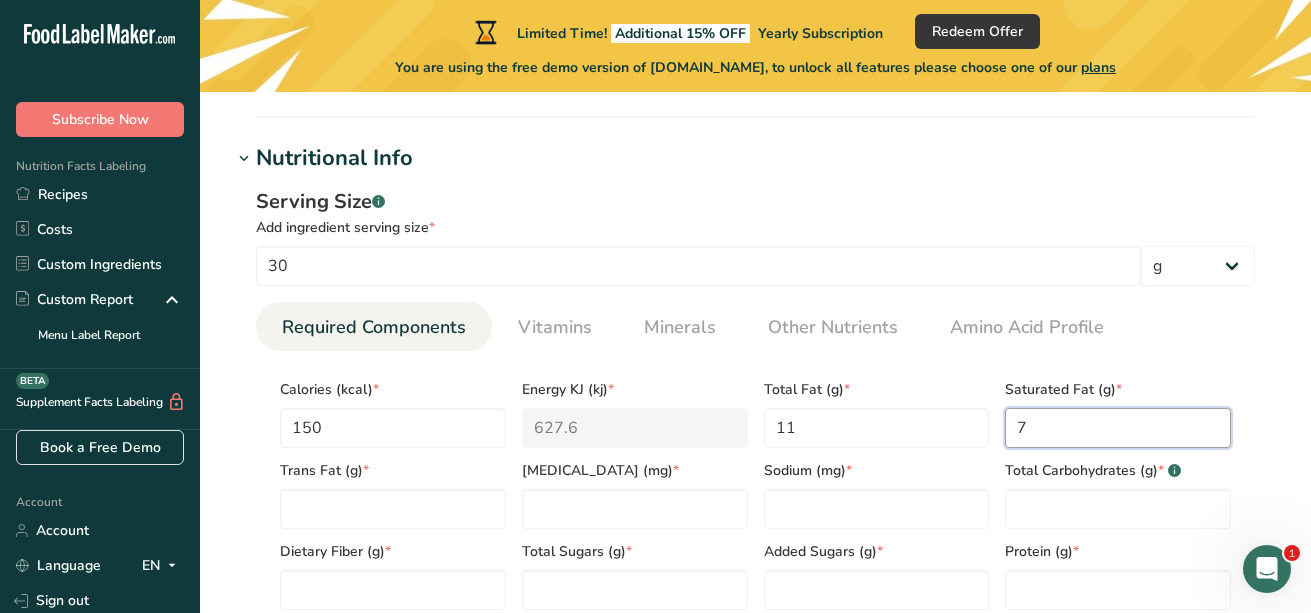 type on "7" 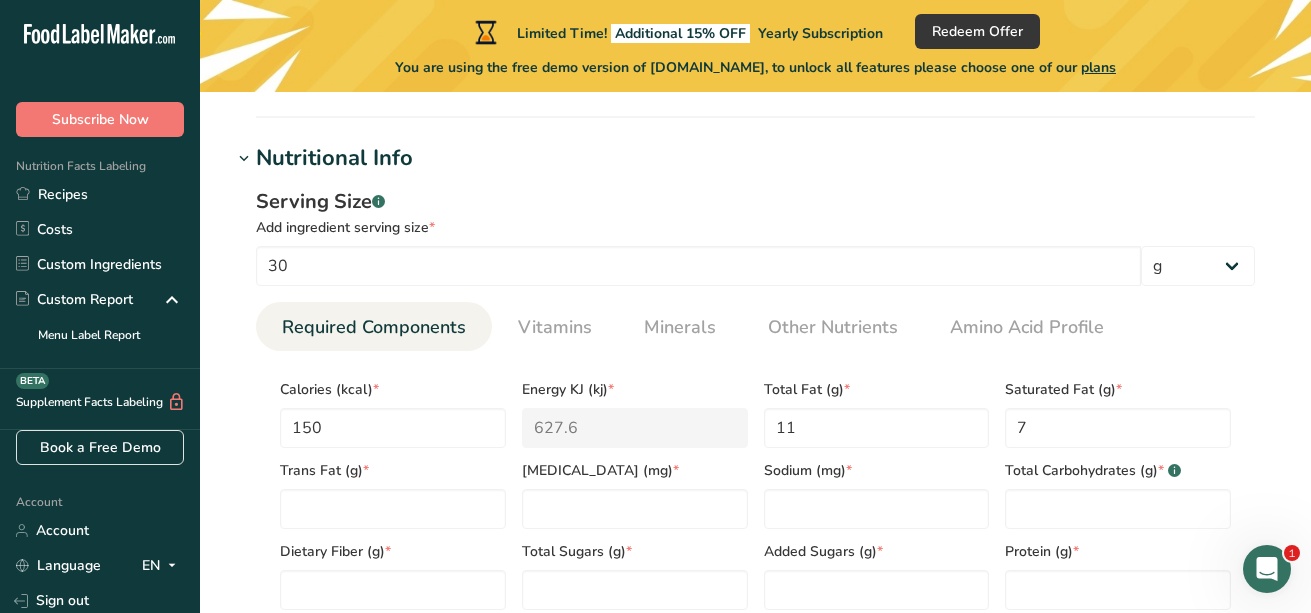 click on "Saturated Fat
(g) *     7" at bounding box center (1118, 407) 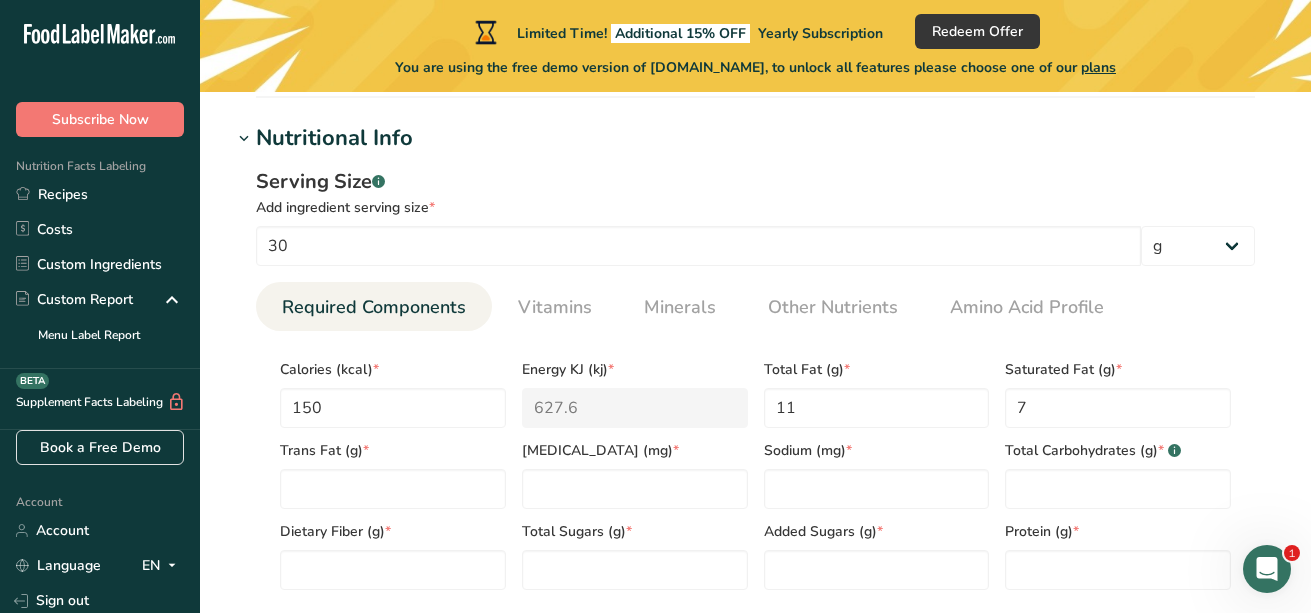 scroll, scrollTop: 758, scrollLeft: 0, axis: vertical 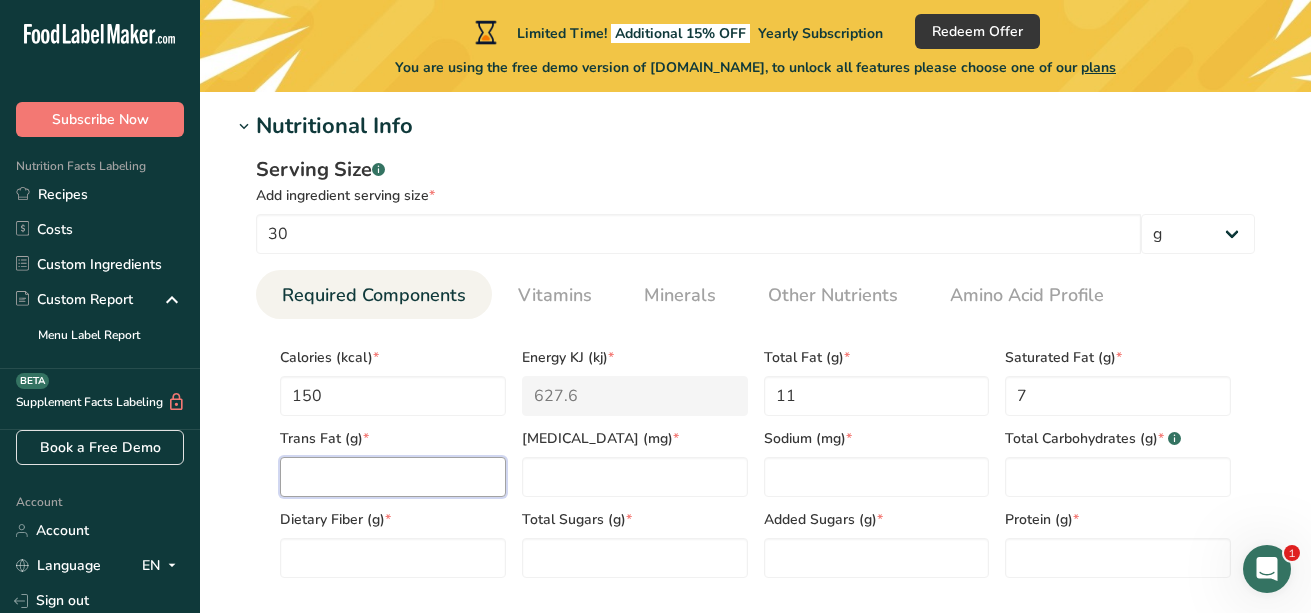 click at bounding box center [393, 477] 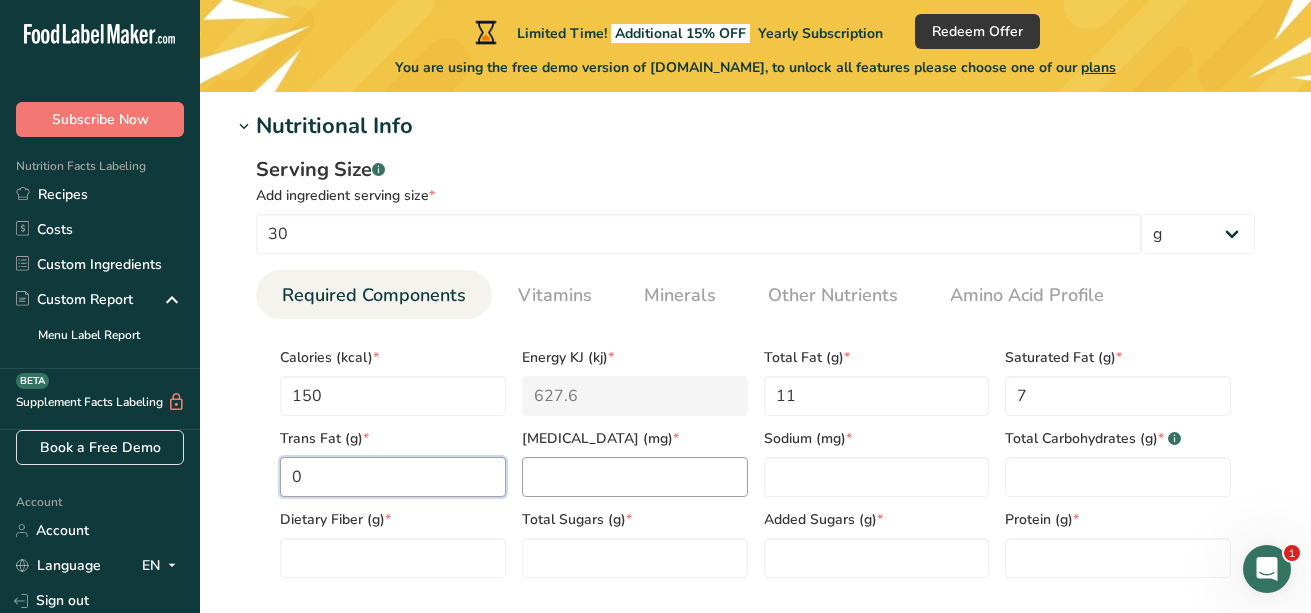 type on "0" 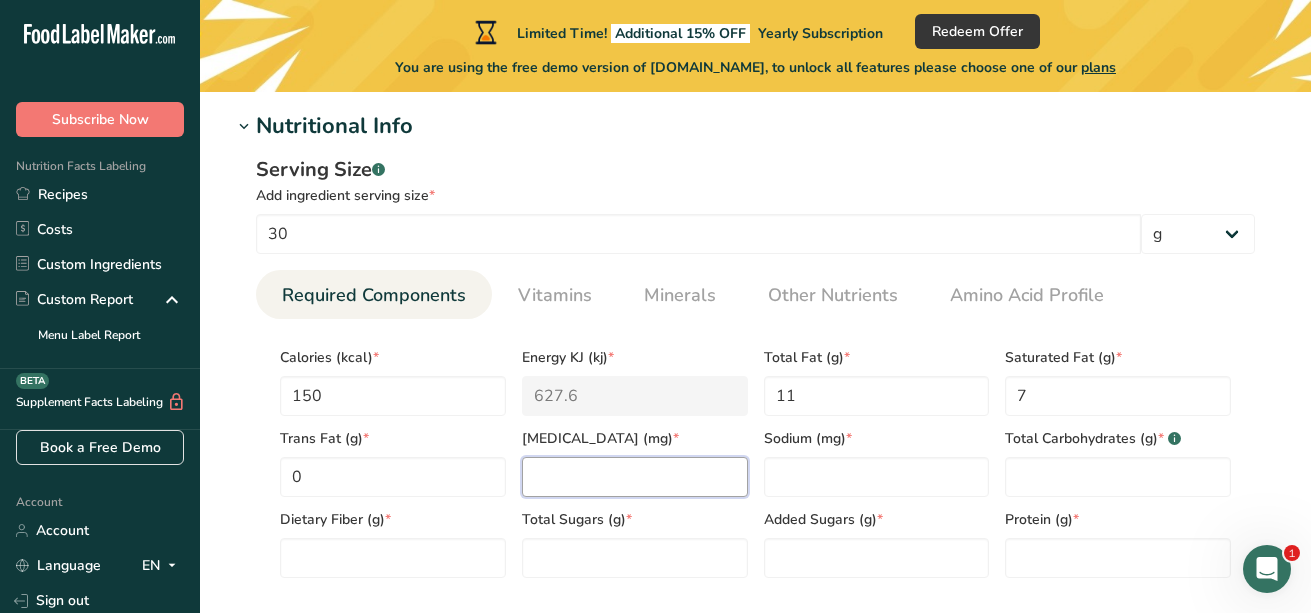 click at bounding box center (635, 477) 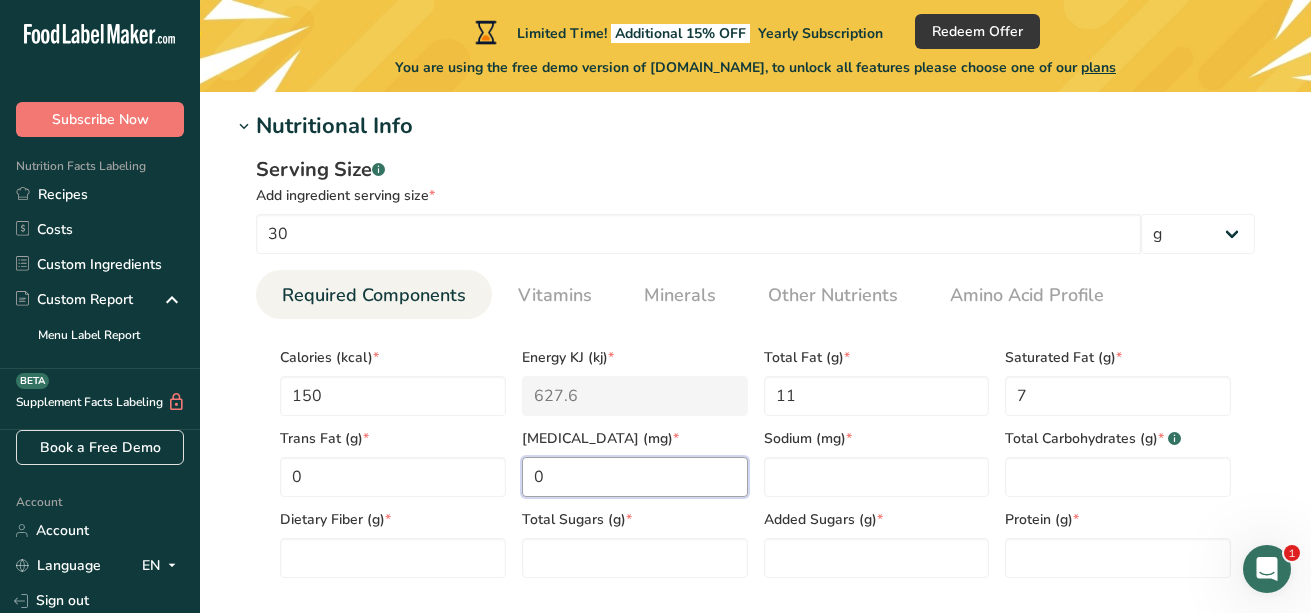 type on "0" 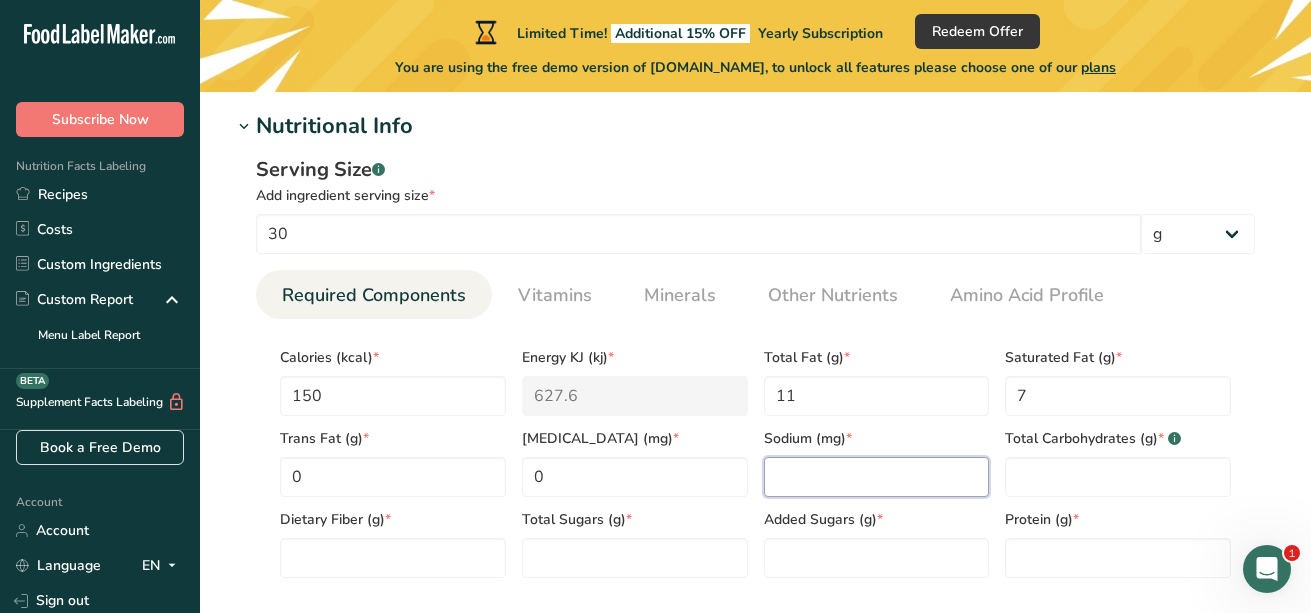 click at bounding box center [877, 477] 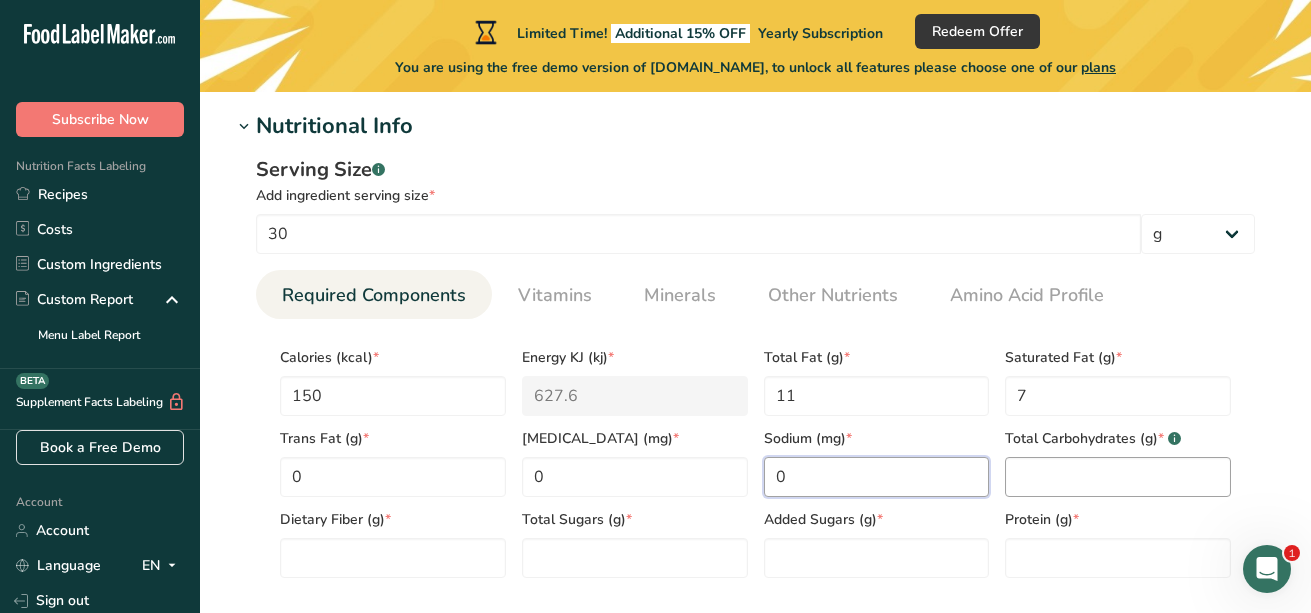 type on "0" 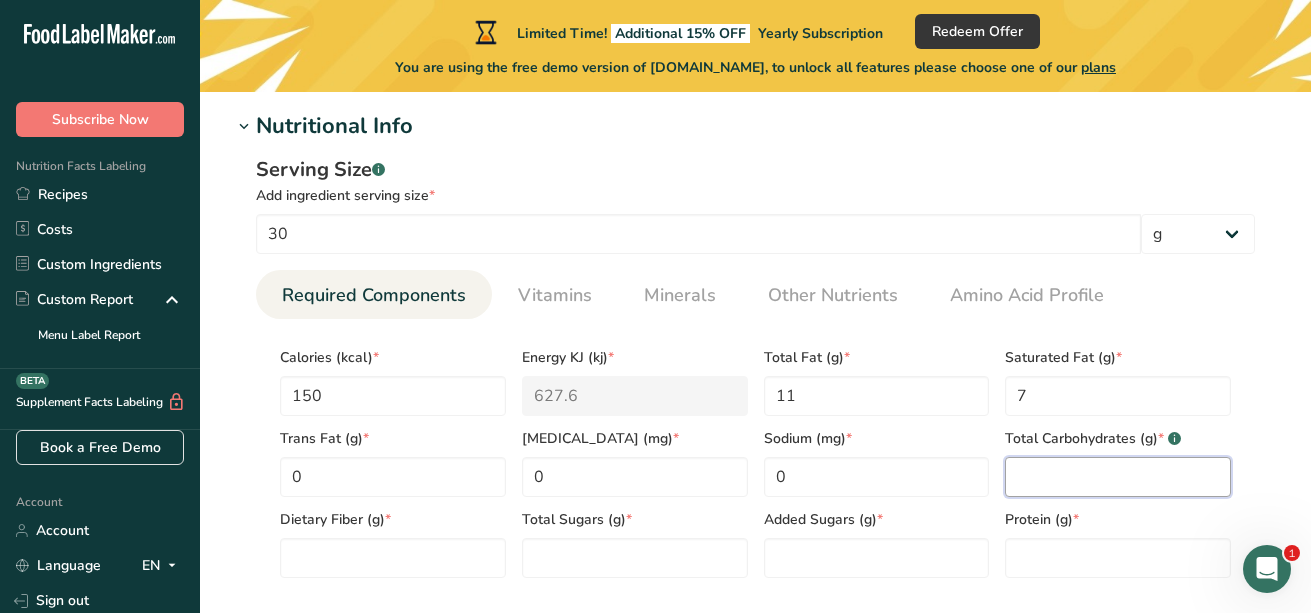click at bounding box center (1118, 477) 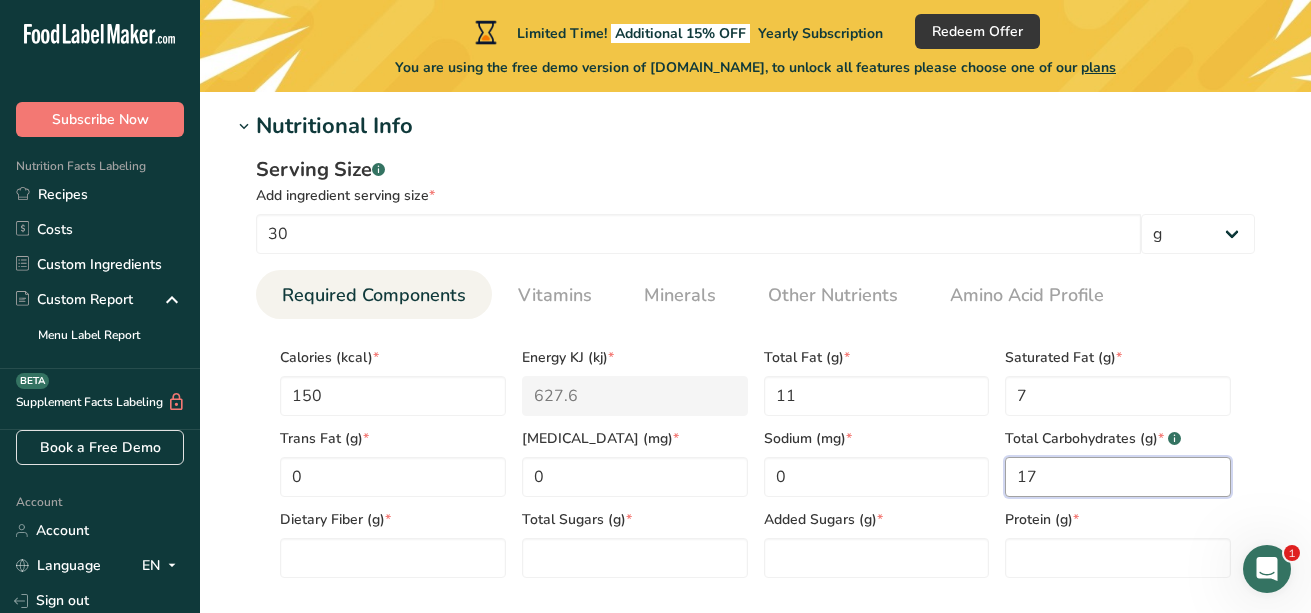 type on "17" 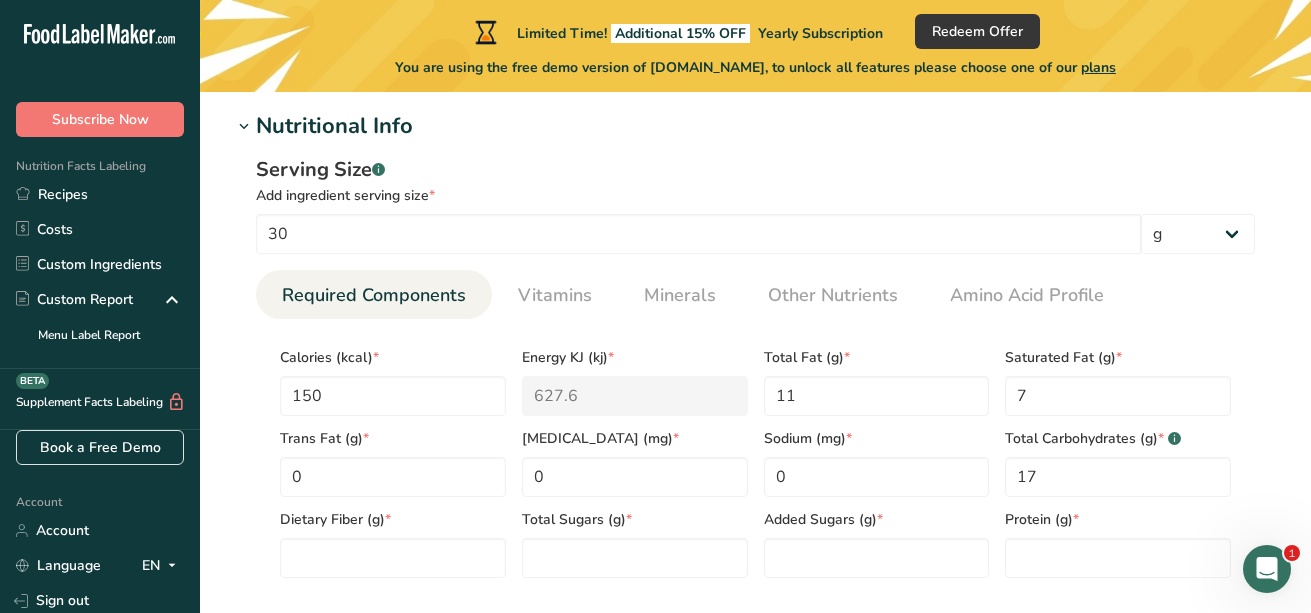 click on "Required Components Vitamins Minerals Other Nutrients Amino Acid Profile" at bounding box center (755, 294) 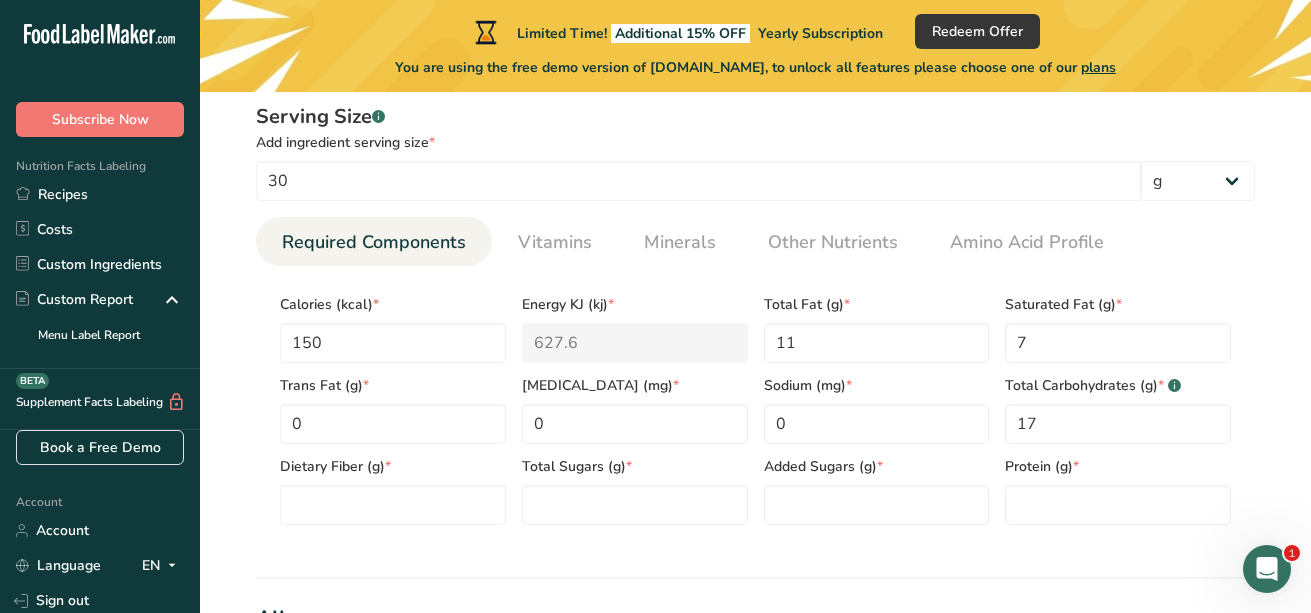 scroll, scrollTop: 820, scrollLeft: 0, axis: vertical 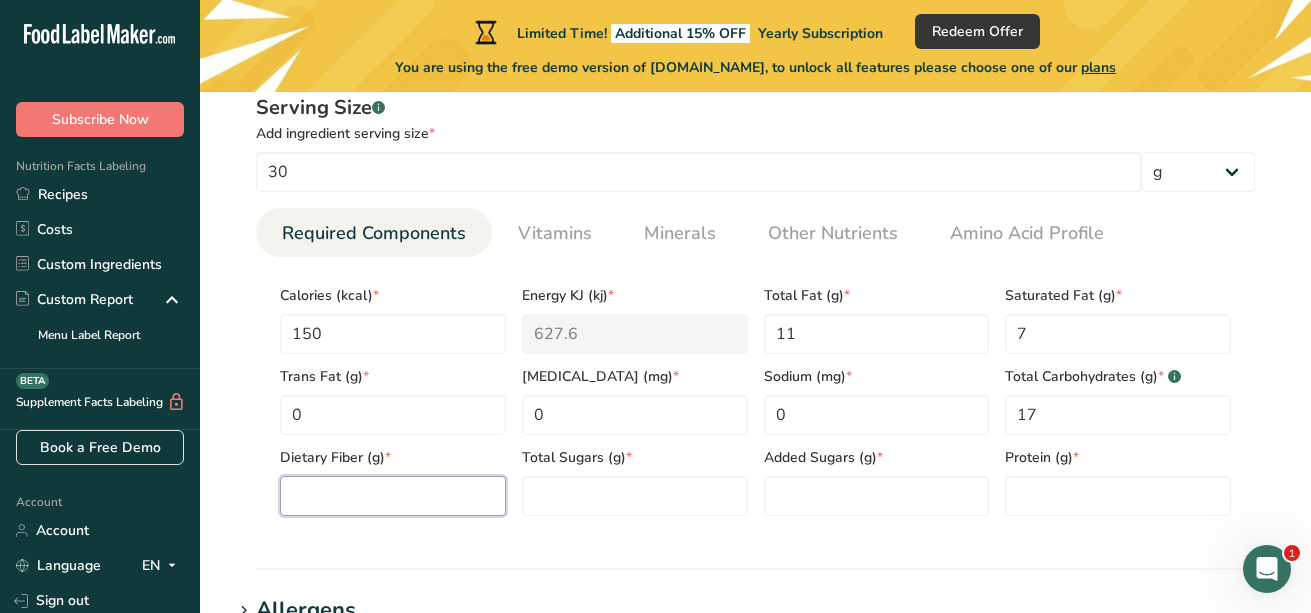 click at bounding box center [393, 496] 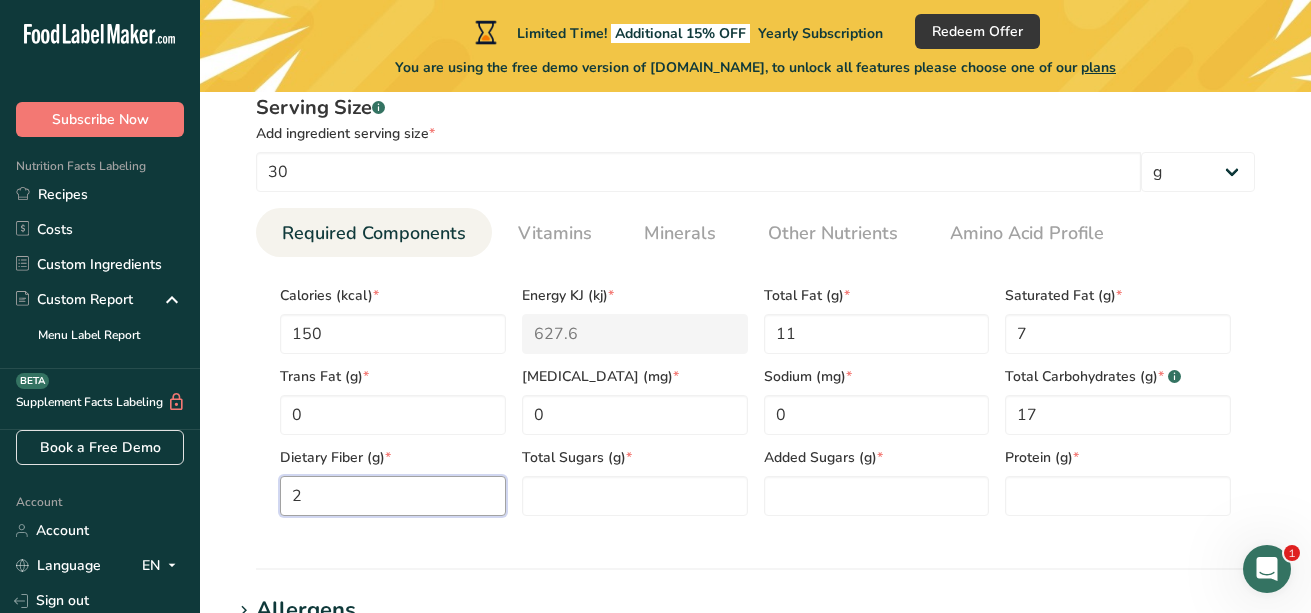 type on "2" 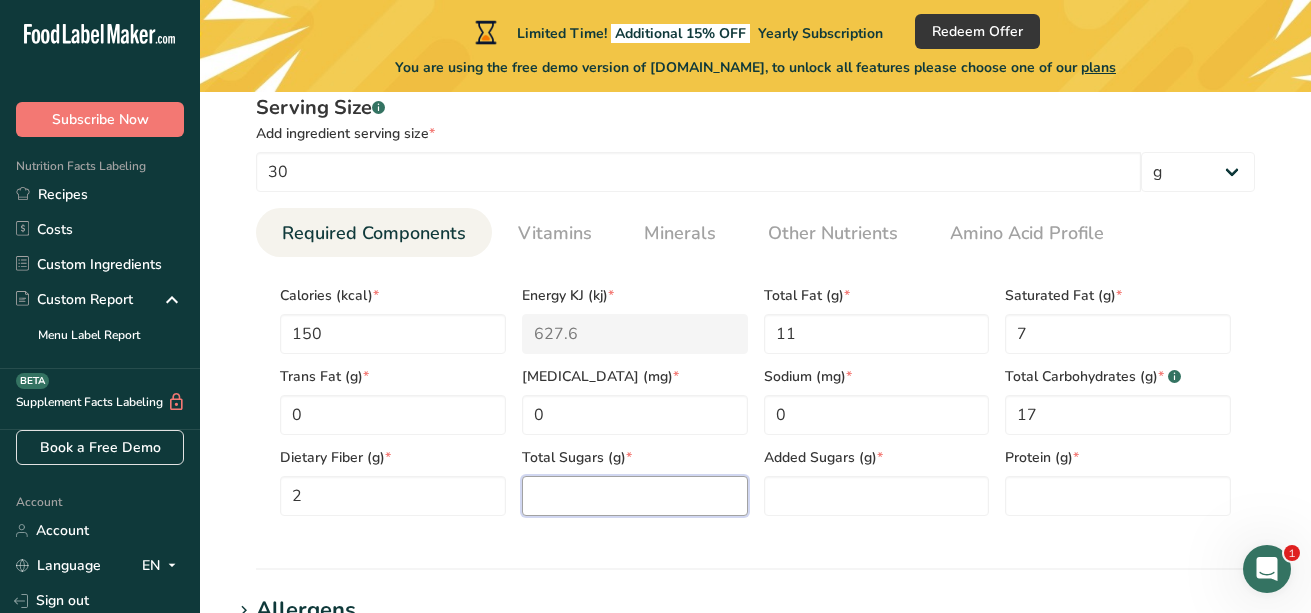click at bounding box center [635, 496] 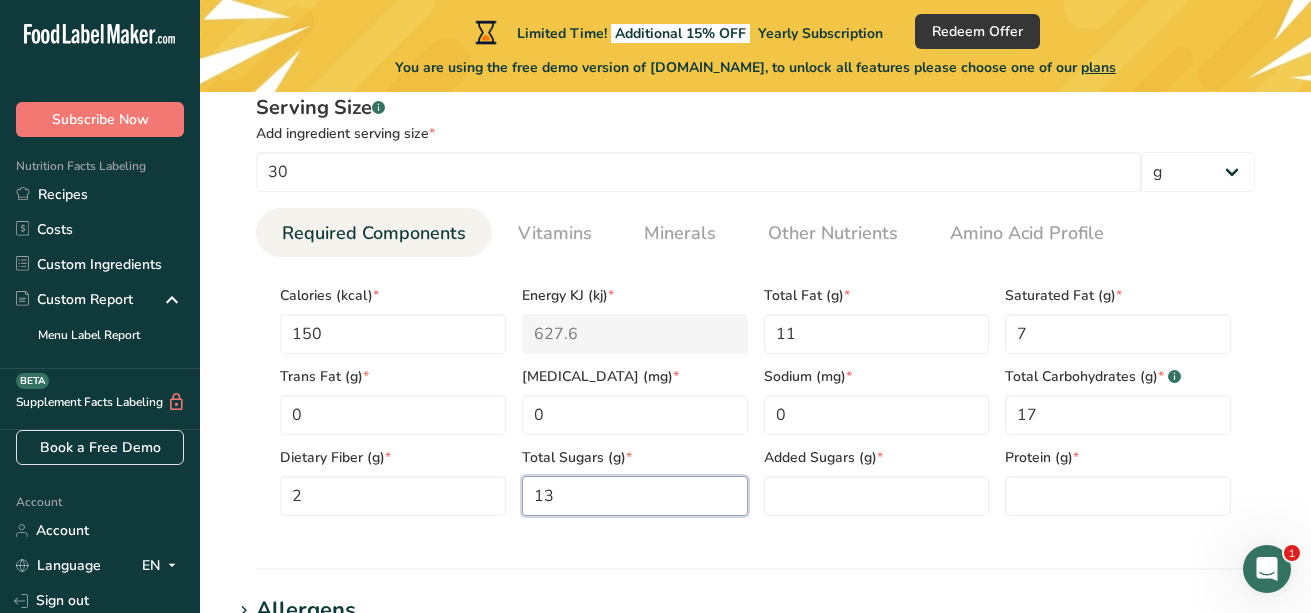 type on "13" 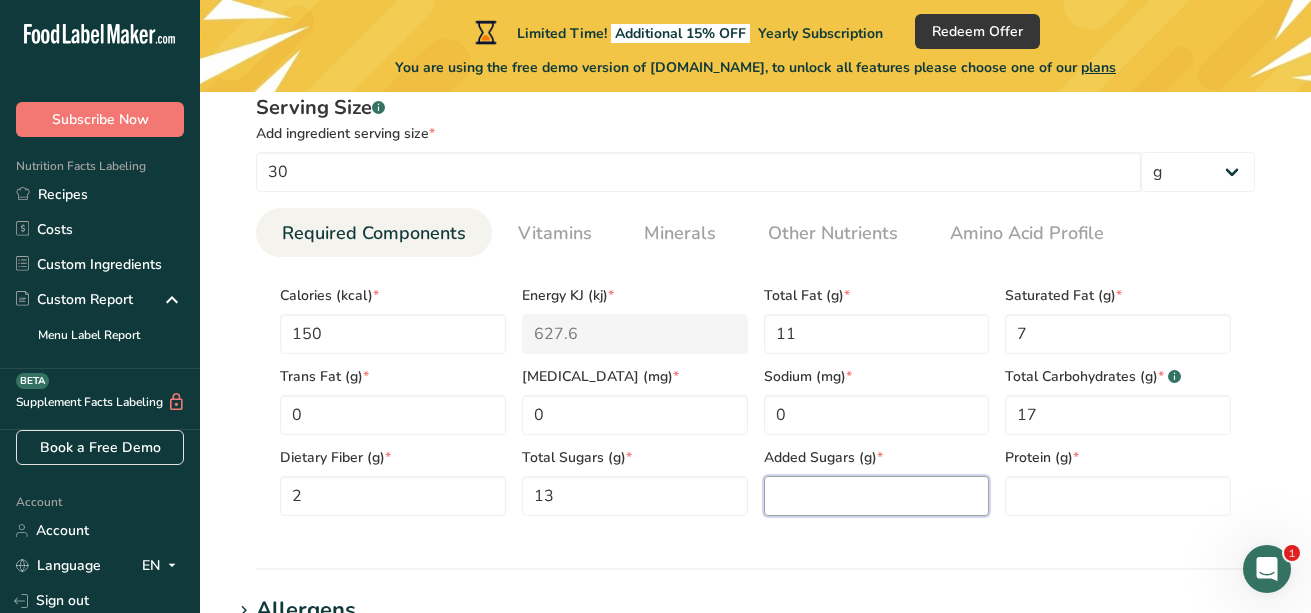 click at bounding box center (877, 496) 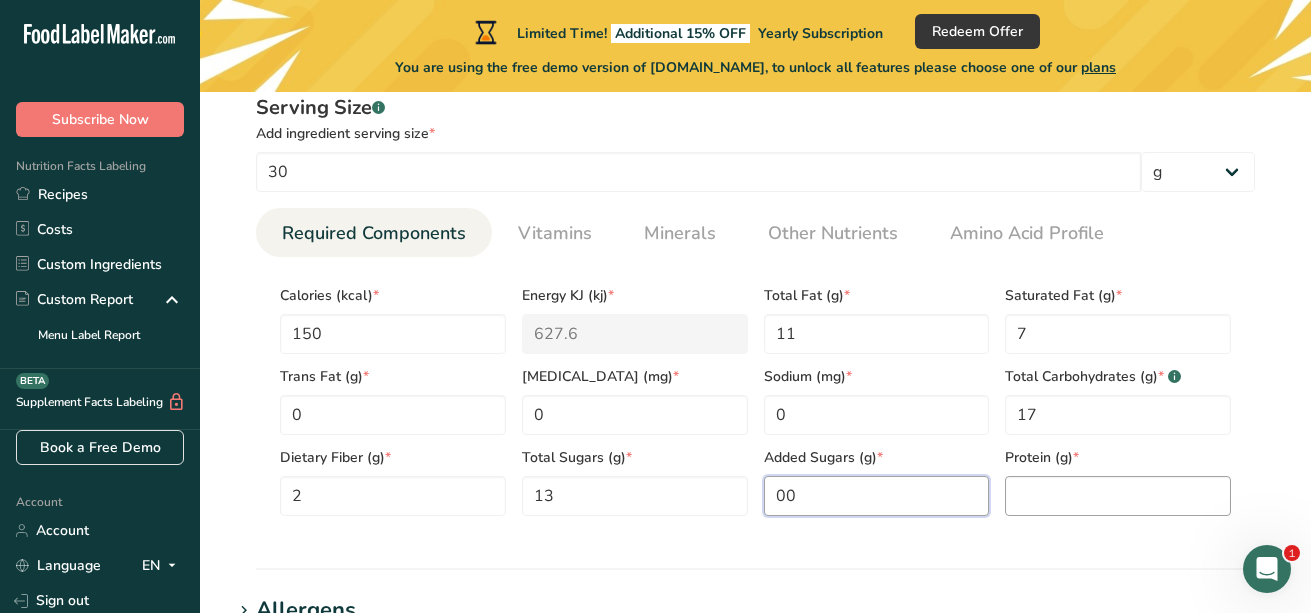 type on "0" 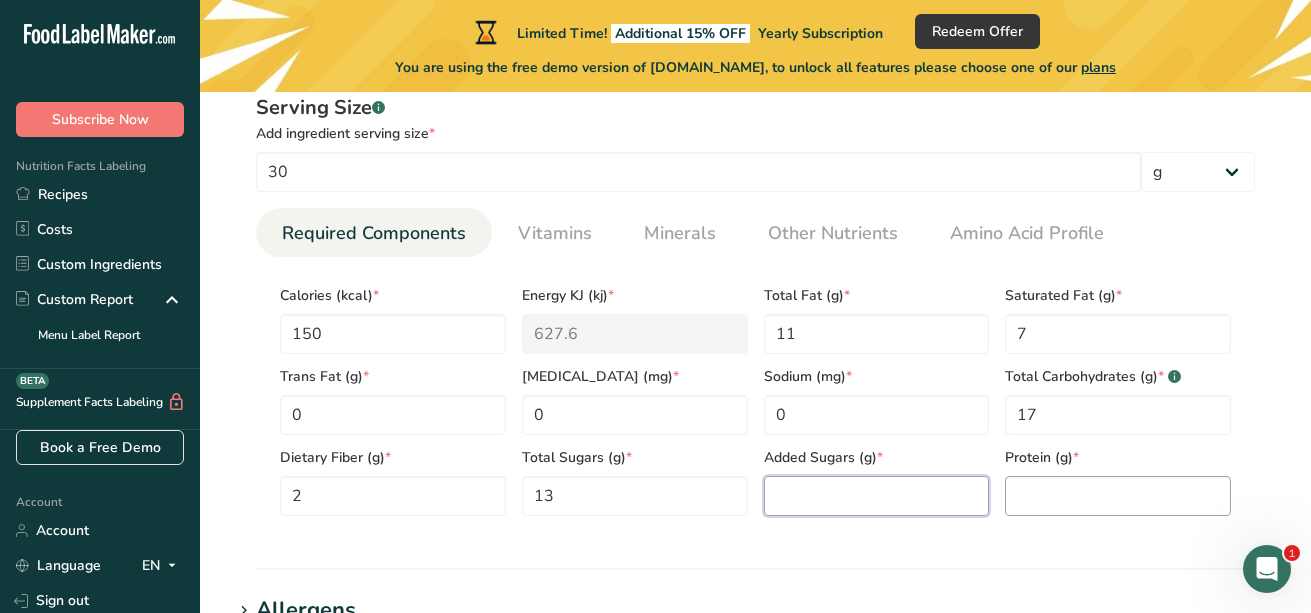 type on "0" 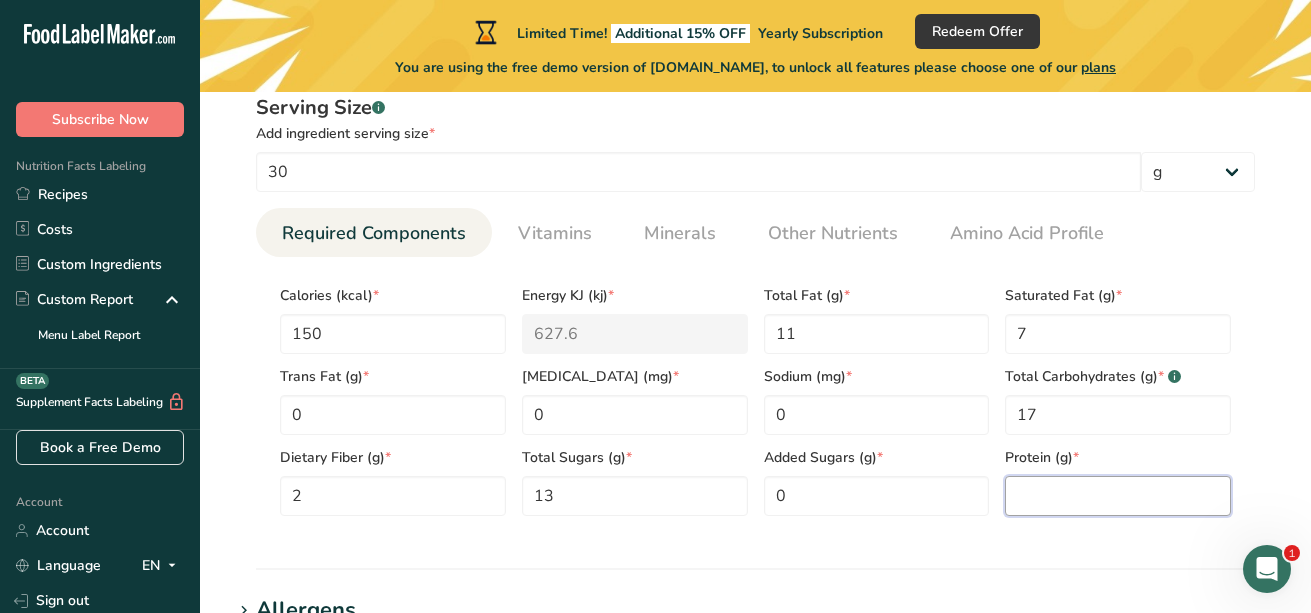 click at bounding box center (1118, 496) 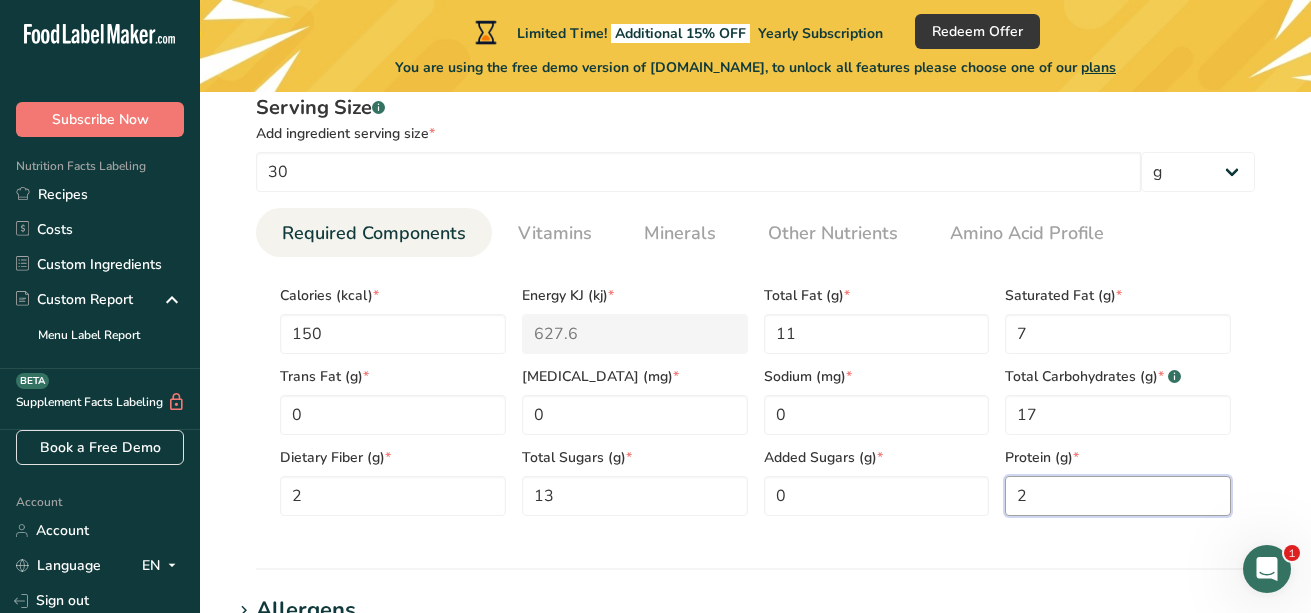 type on "2" 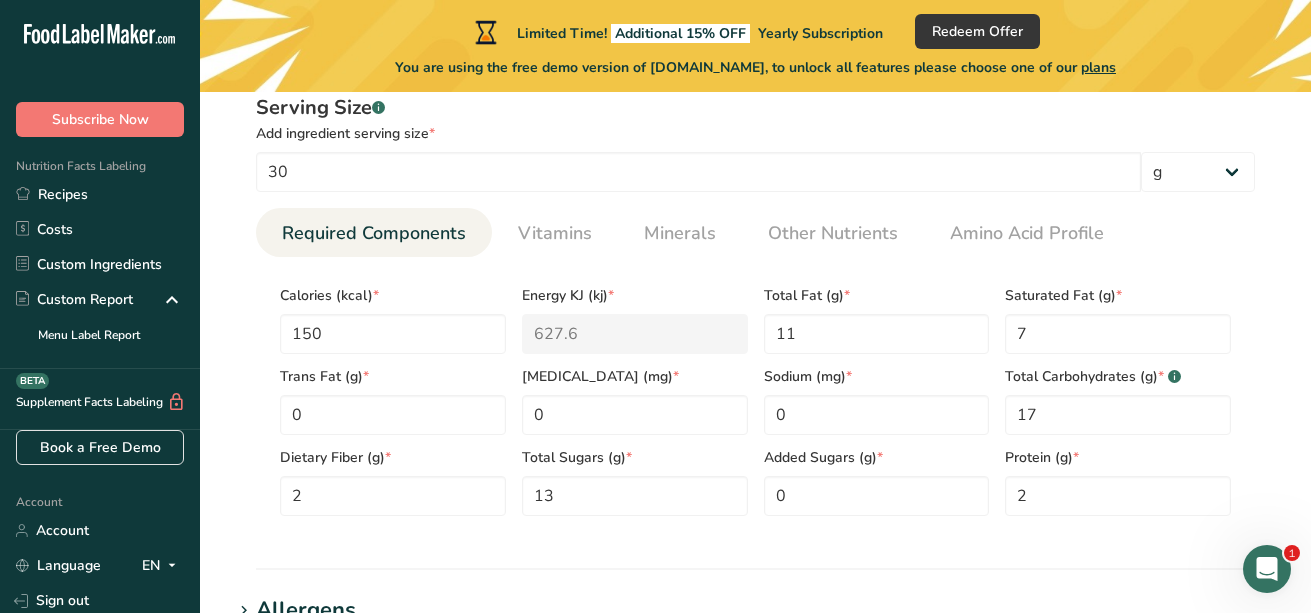 click on "Protein
(g) *     2" at bounding box center (1118, 475) 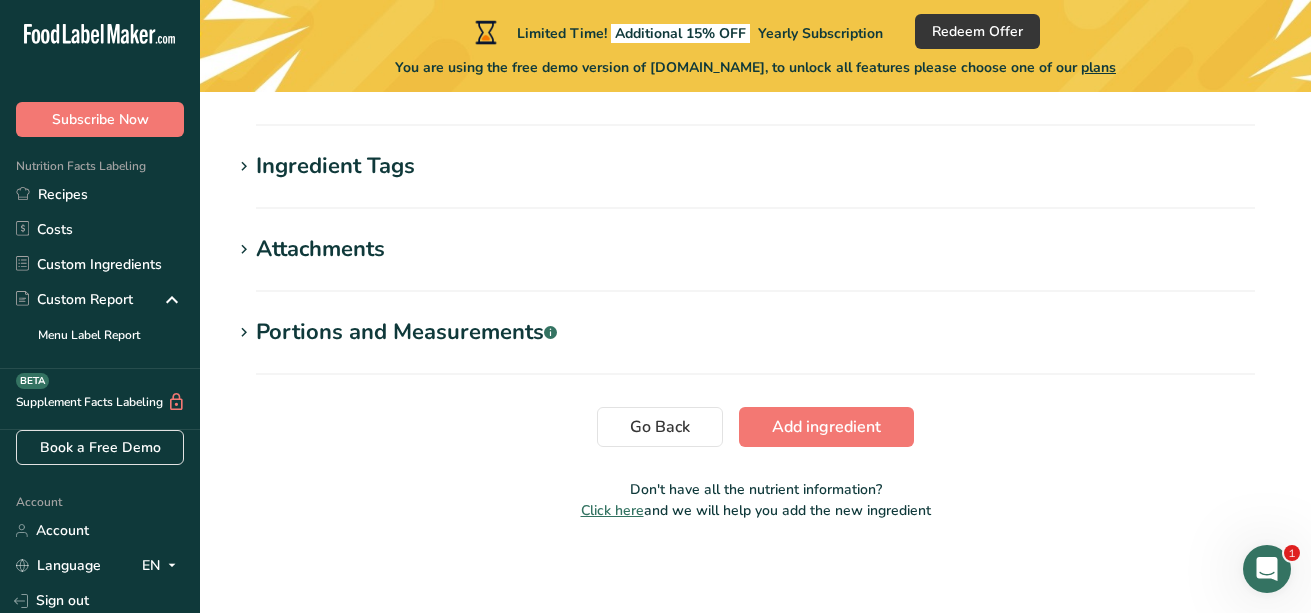 scroll, scrollTop: 1517, scrollLeft: 0, axis: vertical 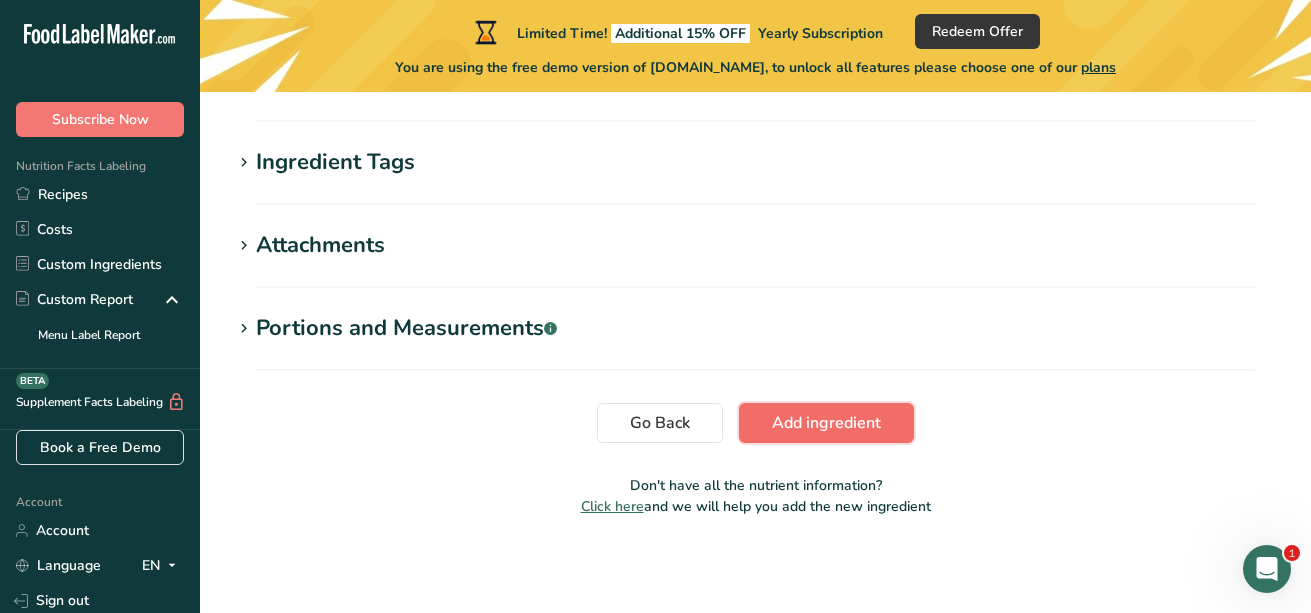 click on "Add ingredient" at bounding box center (826, 423) 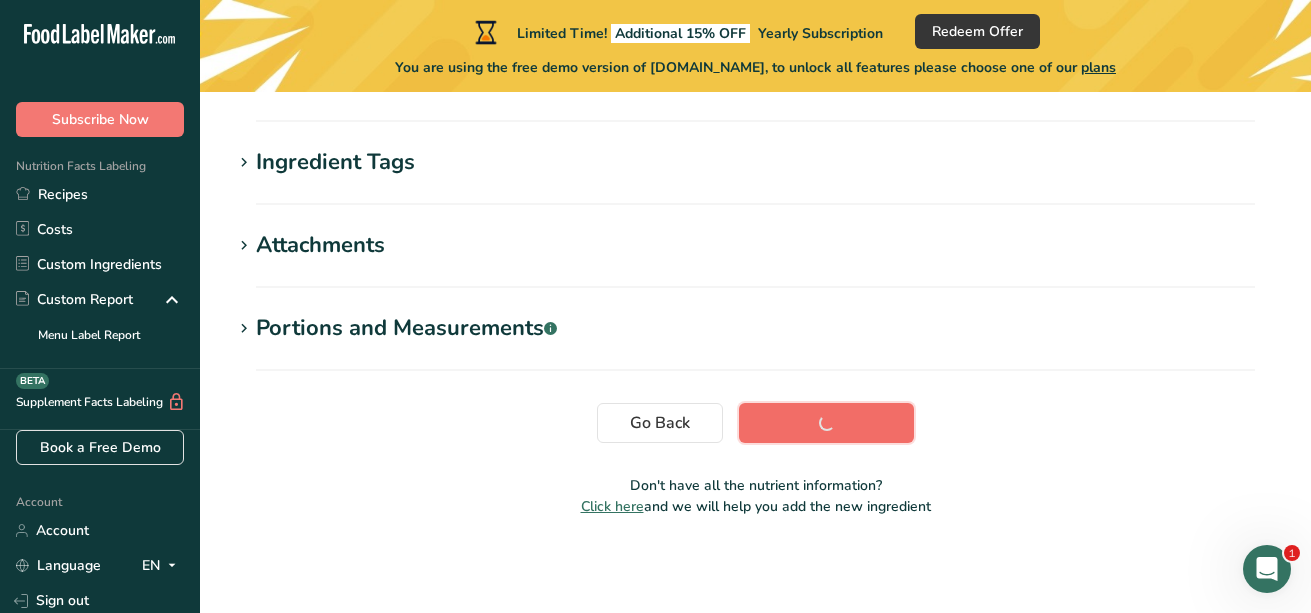 scroll, scrollTop: 537, scrollLeft: 0, axis: vertical 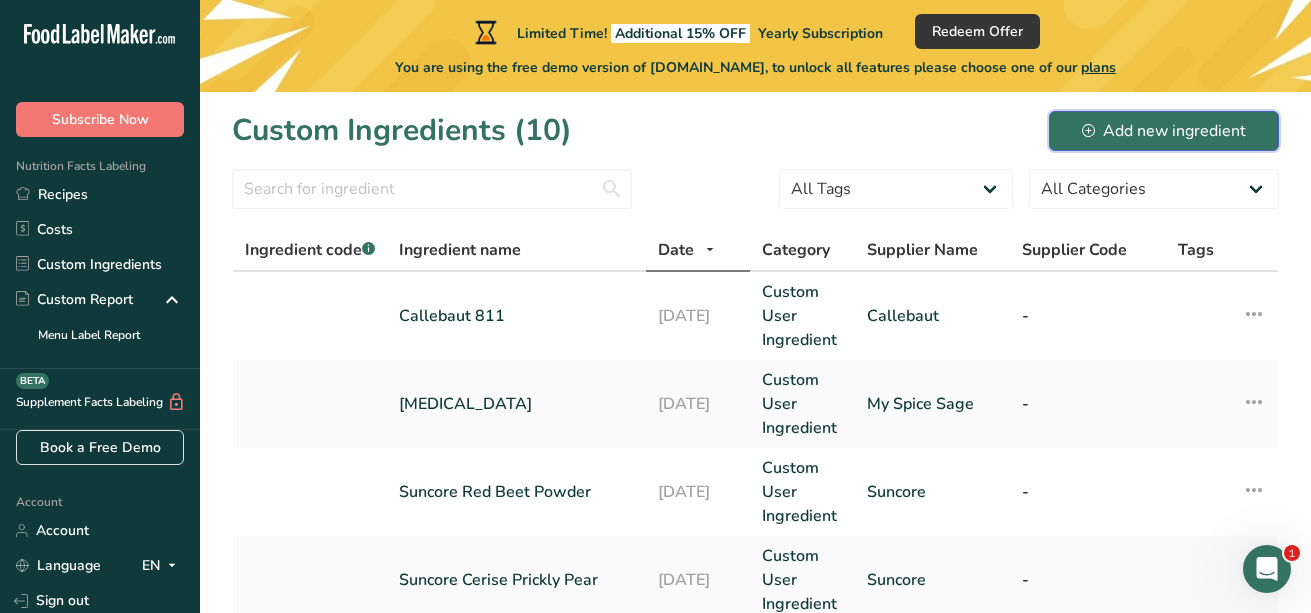 click 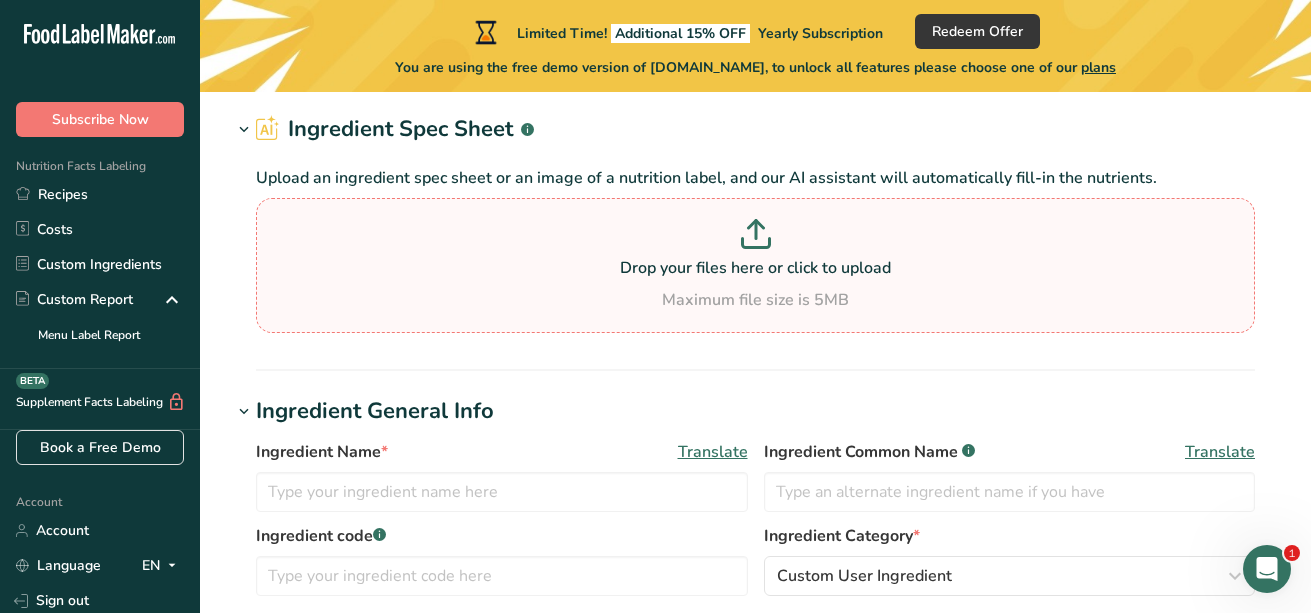 scroll, scrollTop: 83, scrollLeft: 0, axis: vertical 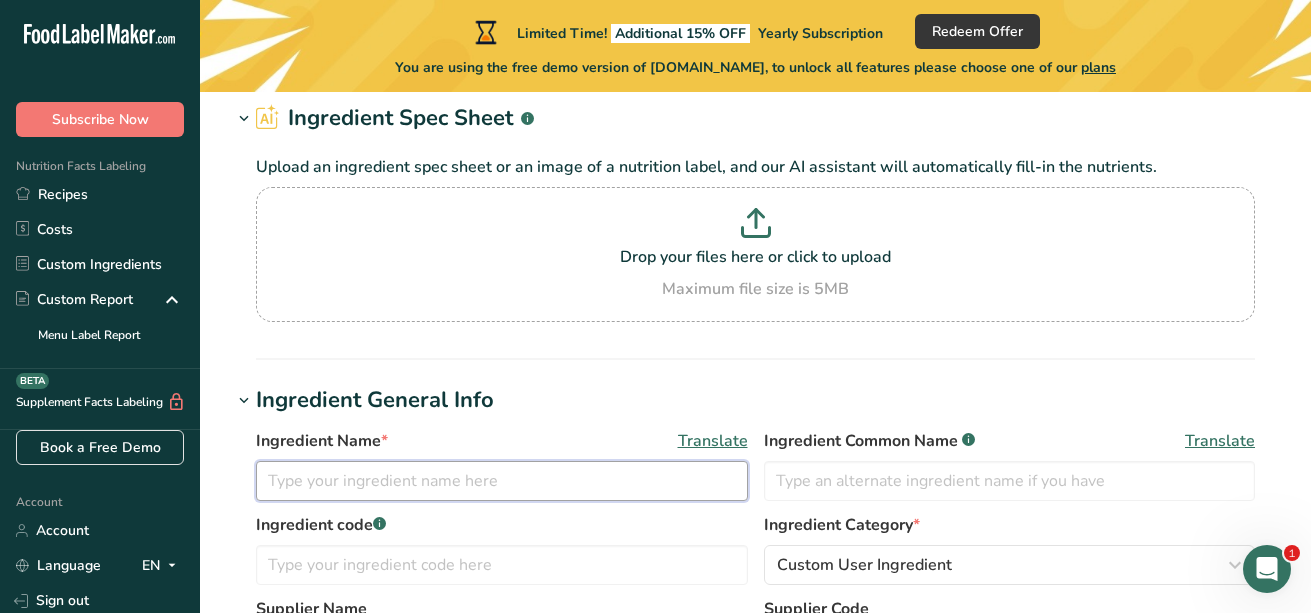 click at bounding box center [502, 481] 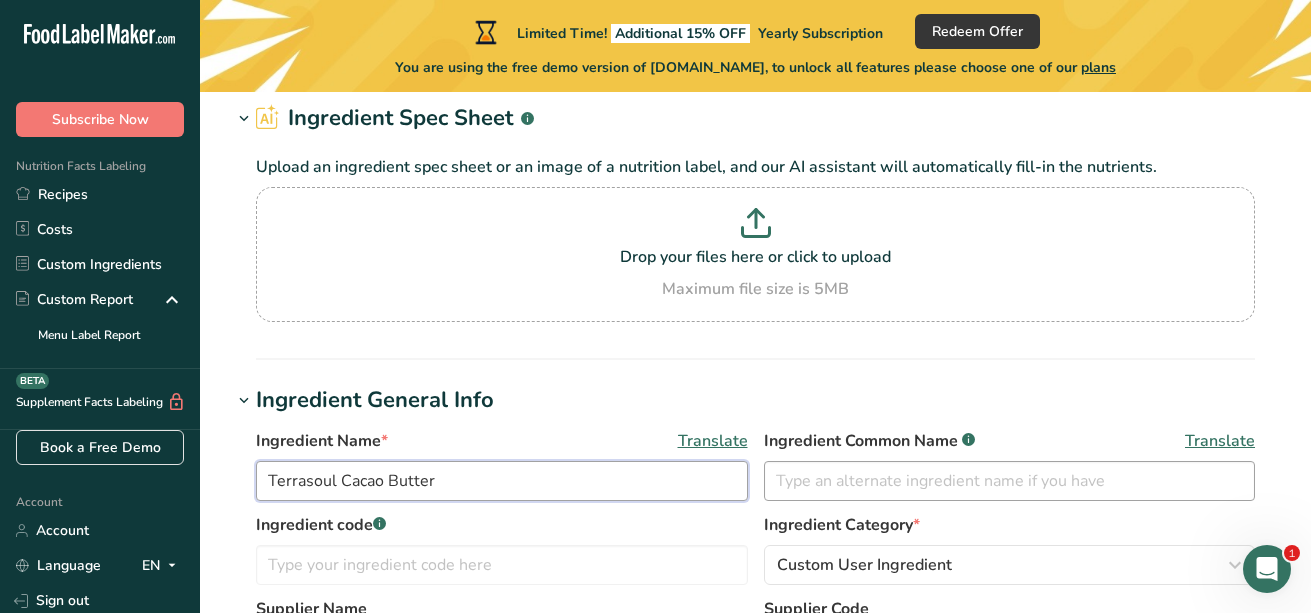 type on "Terrasoul Cacao Butter" 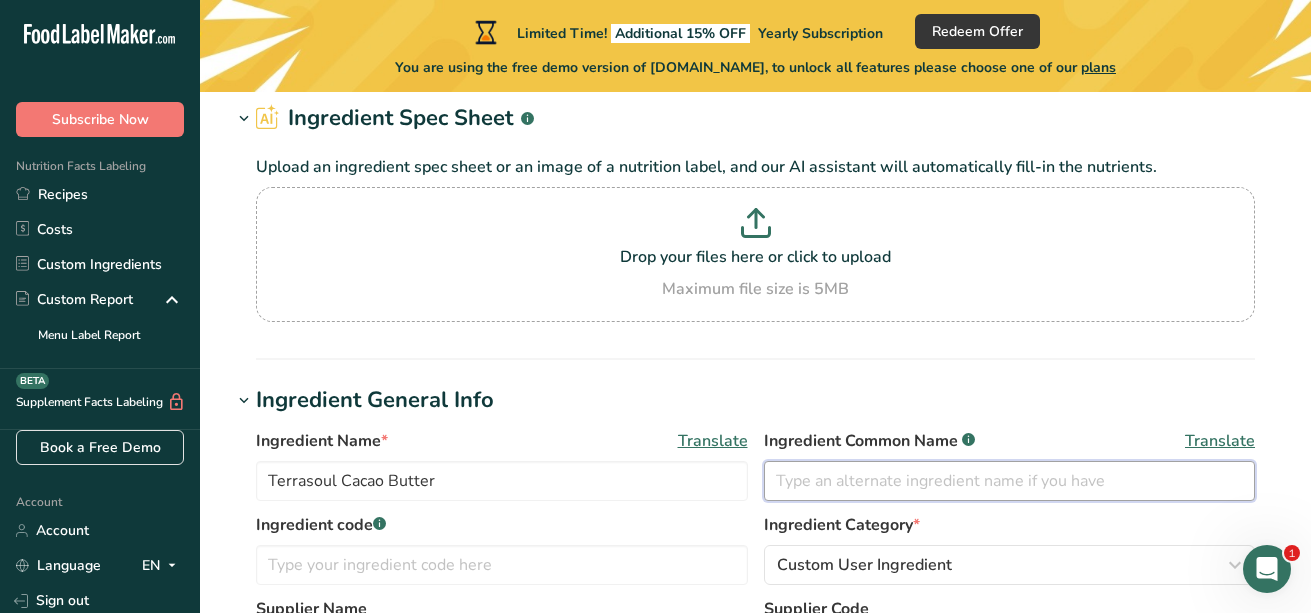 click at bounding box center [1010, 481] 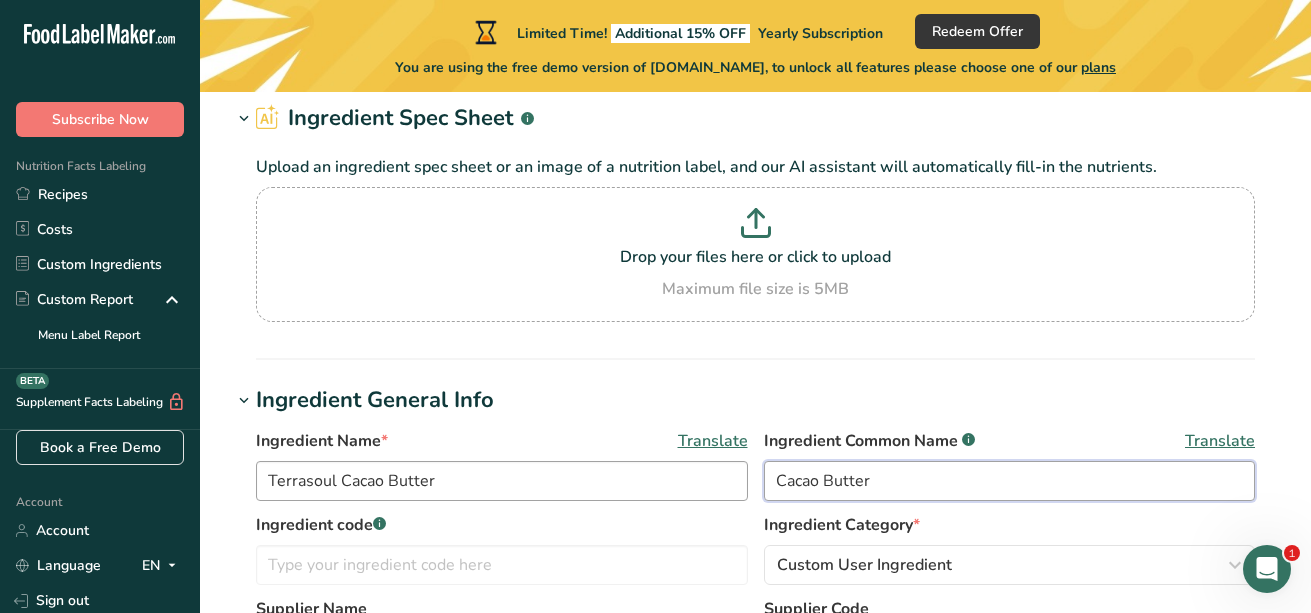 type on "Cacao Butter" 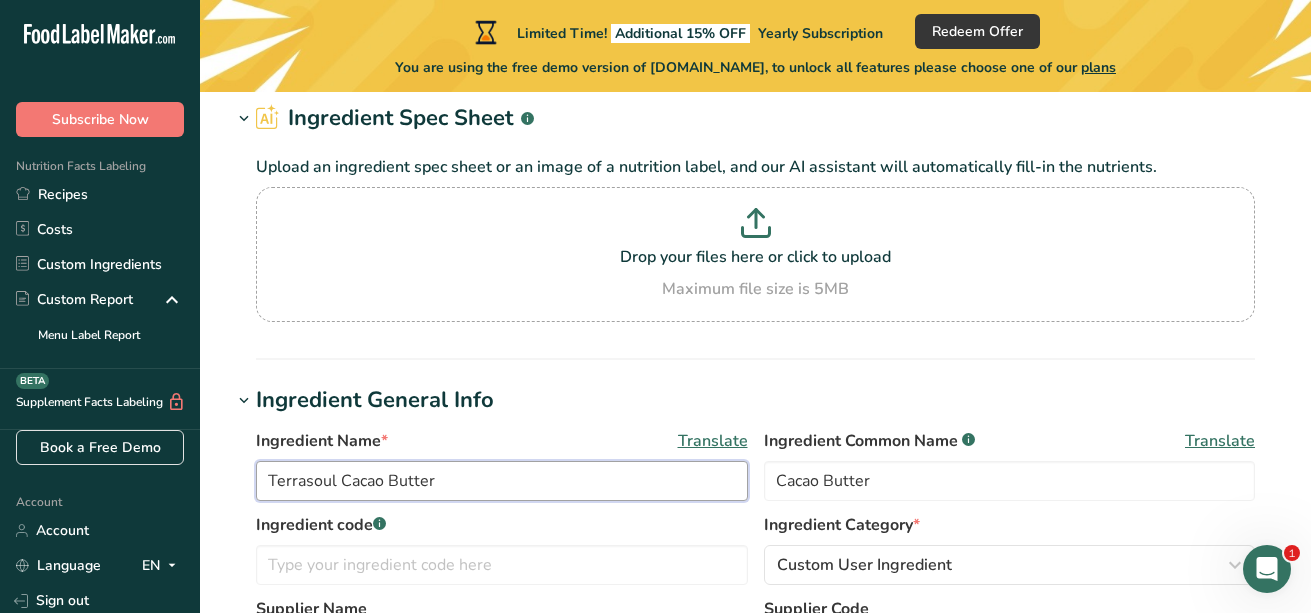 click on "Terrasoul Cacao Butter" at bounding box center [502, 481] 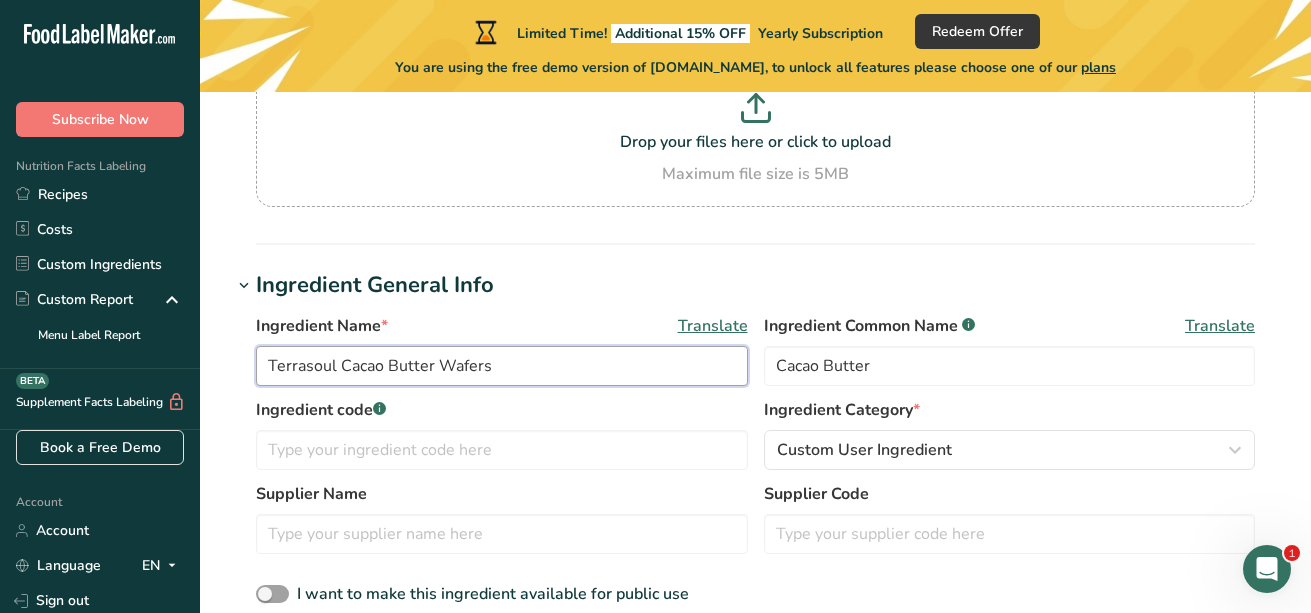 scroll, scrollTop: 205, scrollLeft: 0, axis: vertical 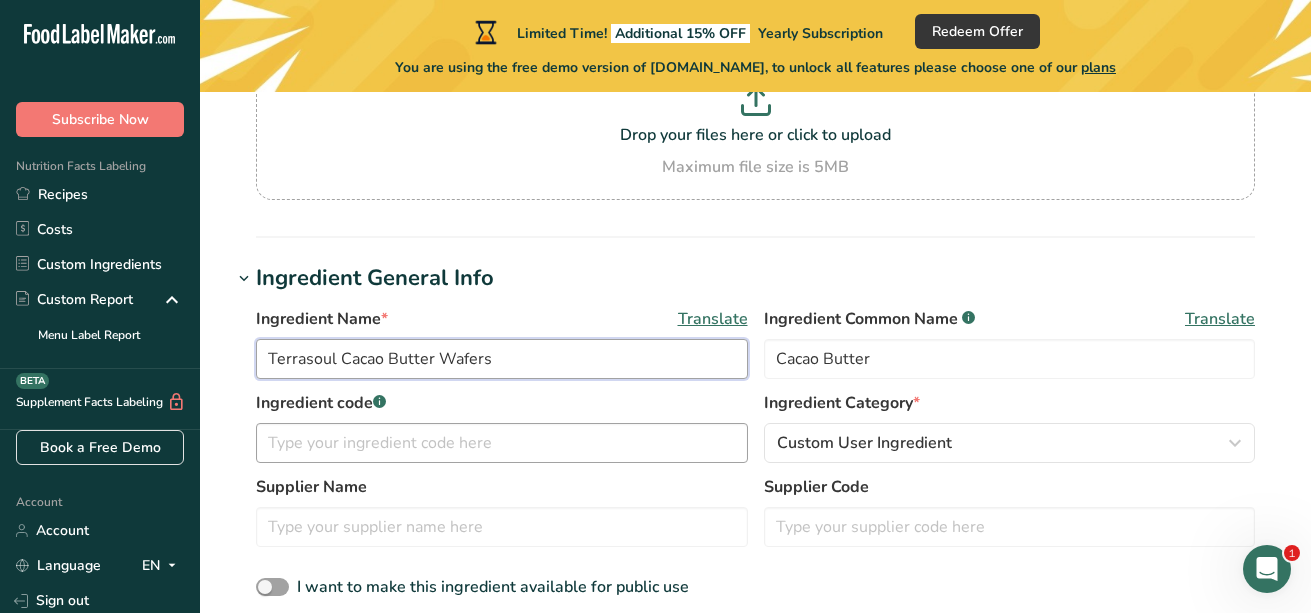 type on "Terrasoul Cacao Butter Wafers" 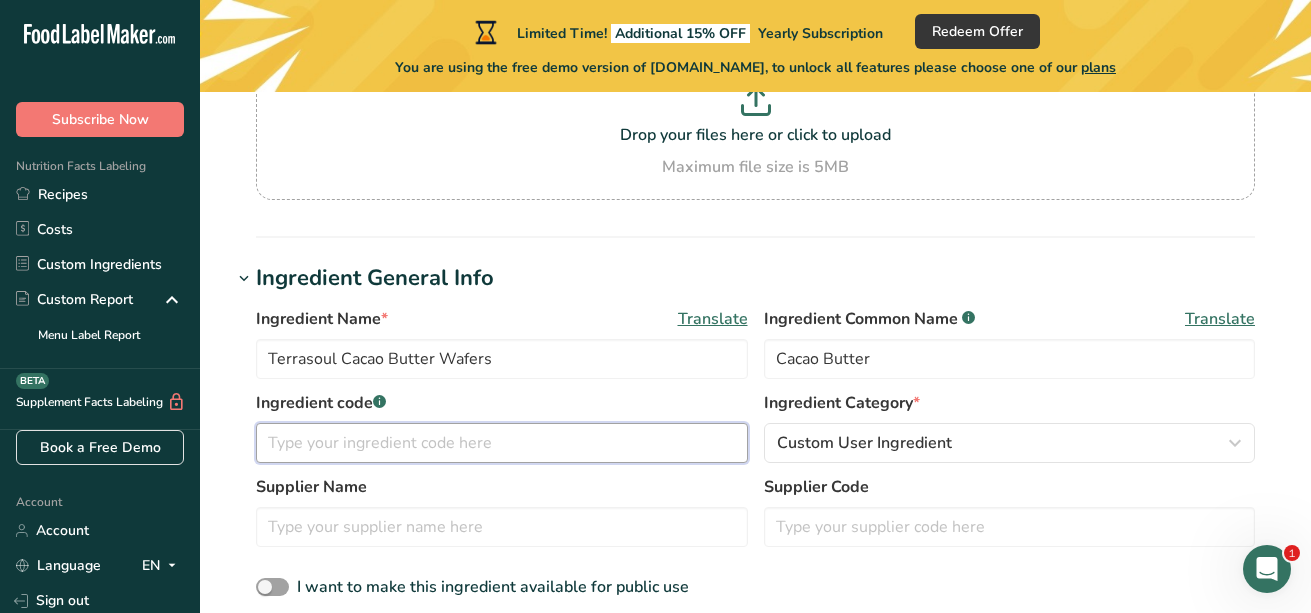 click at bounding box center (502, 443) 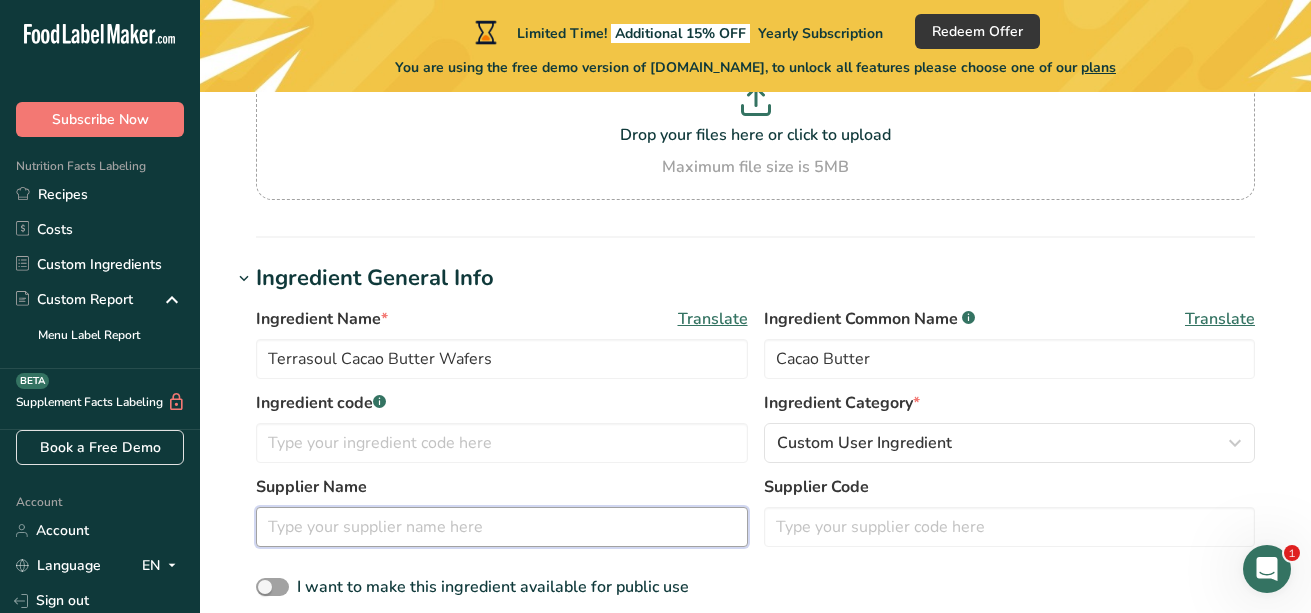 click at bounding box center (502, 527) 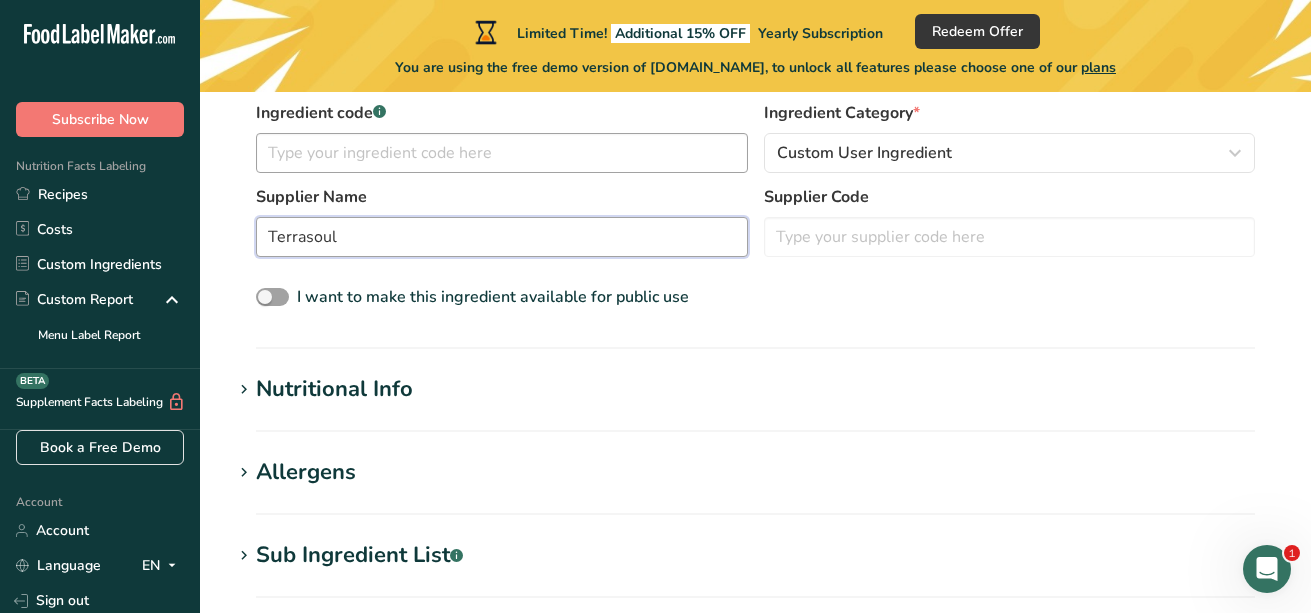 scroll, scrollTop: 509, scrollLeft: 0, axis: vertical 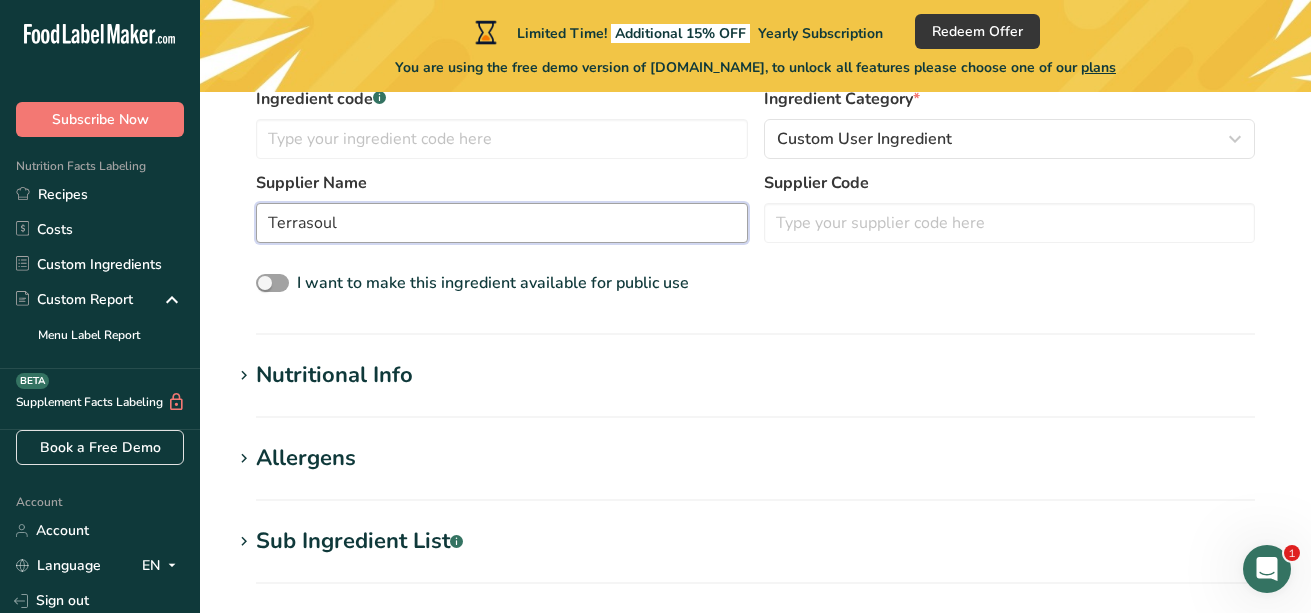 type on "Terrasoul" 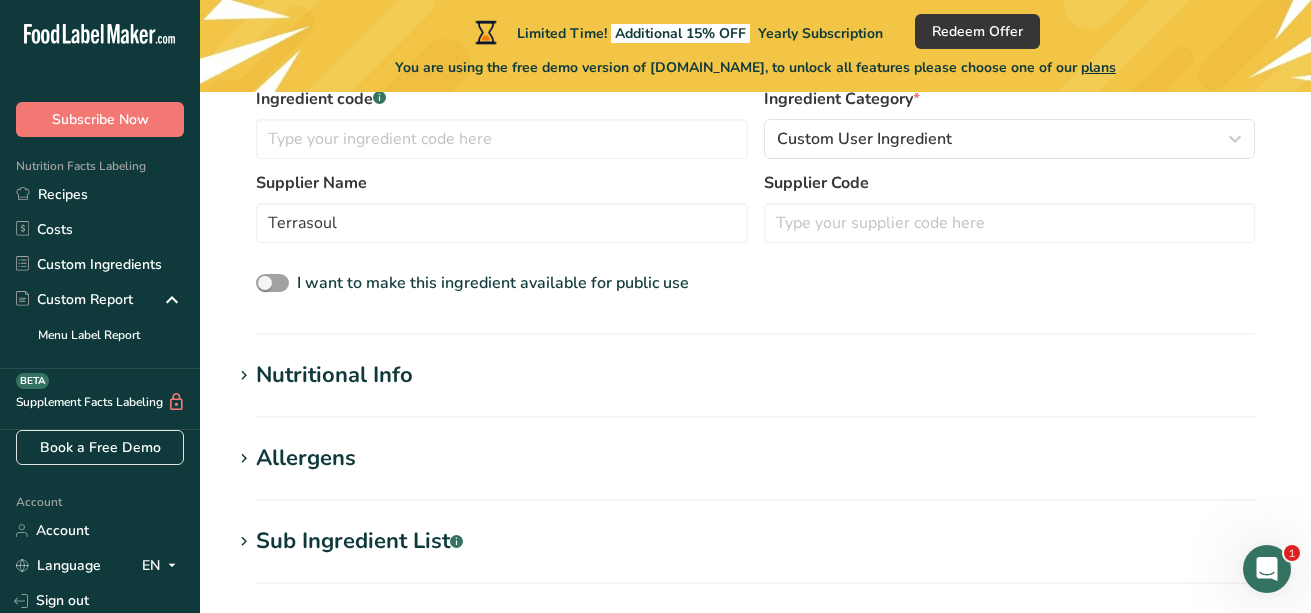 click on "Nutritional Info" at bounding box center (334, 375) 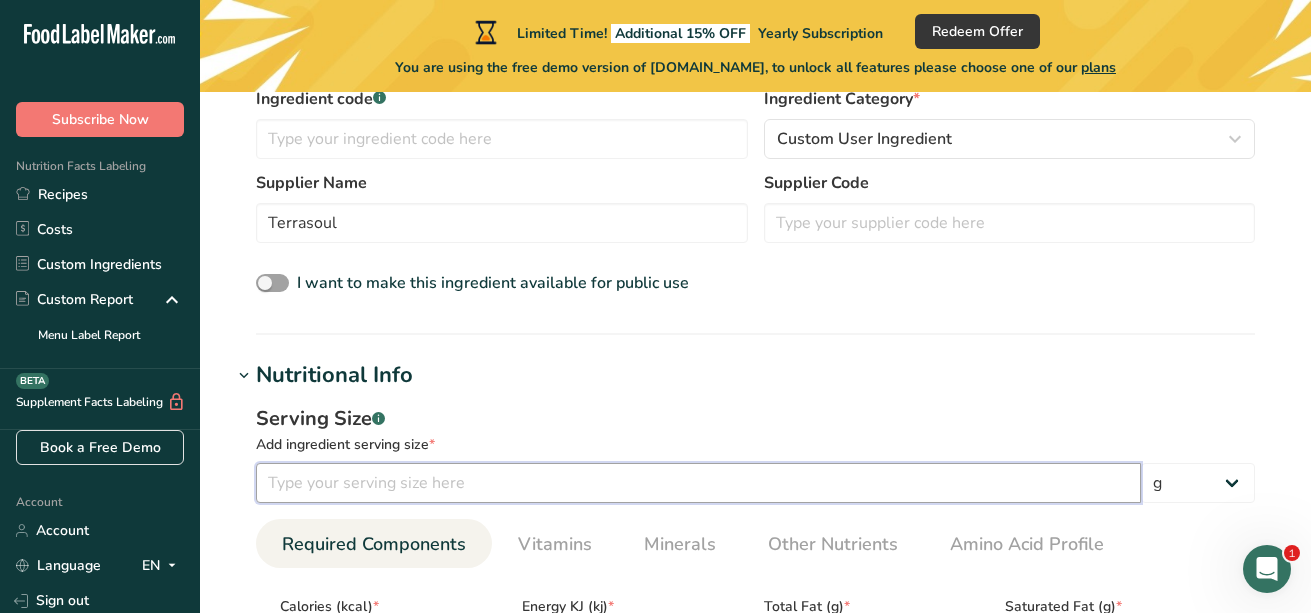 click at bounding box center (698, 483) 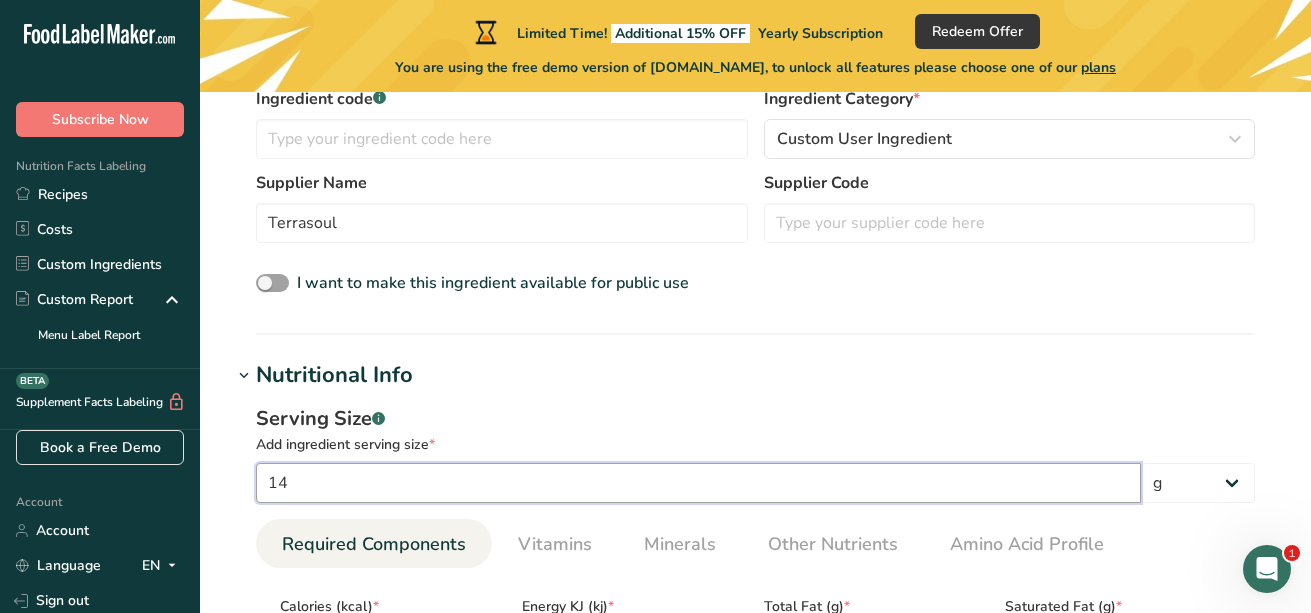 type on "14" 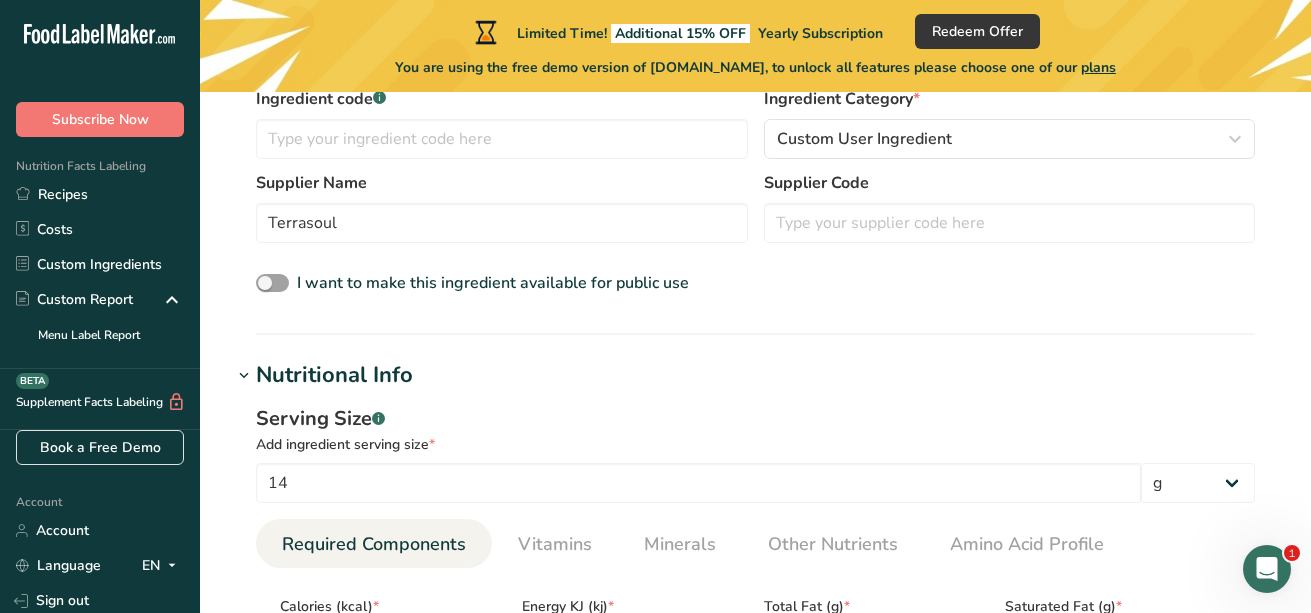 click on "Serving Size
.a-a{fill:#347362;}.b-a{fill:#fff;}" at bounding box center (755, 419) 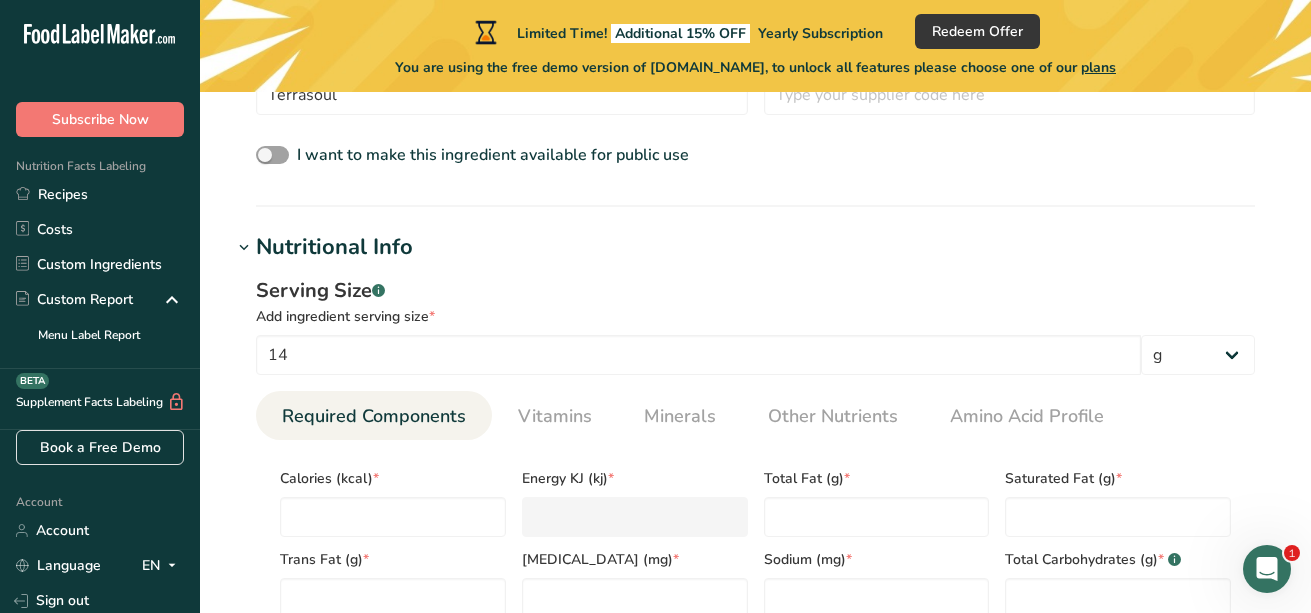 scroll, scrollTop: 685, scrollLeft: 0, axis: vertical 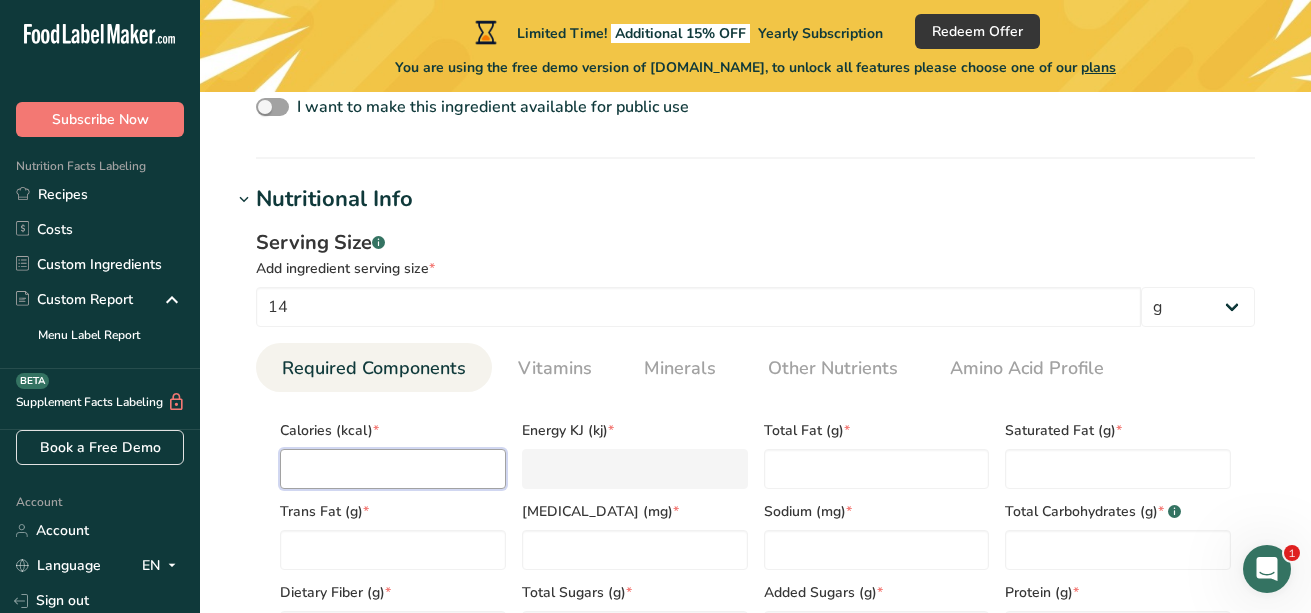 click at bounding box center (393, 469) 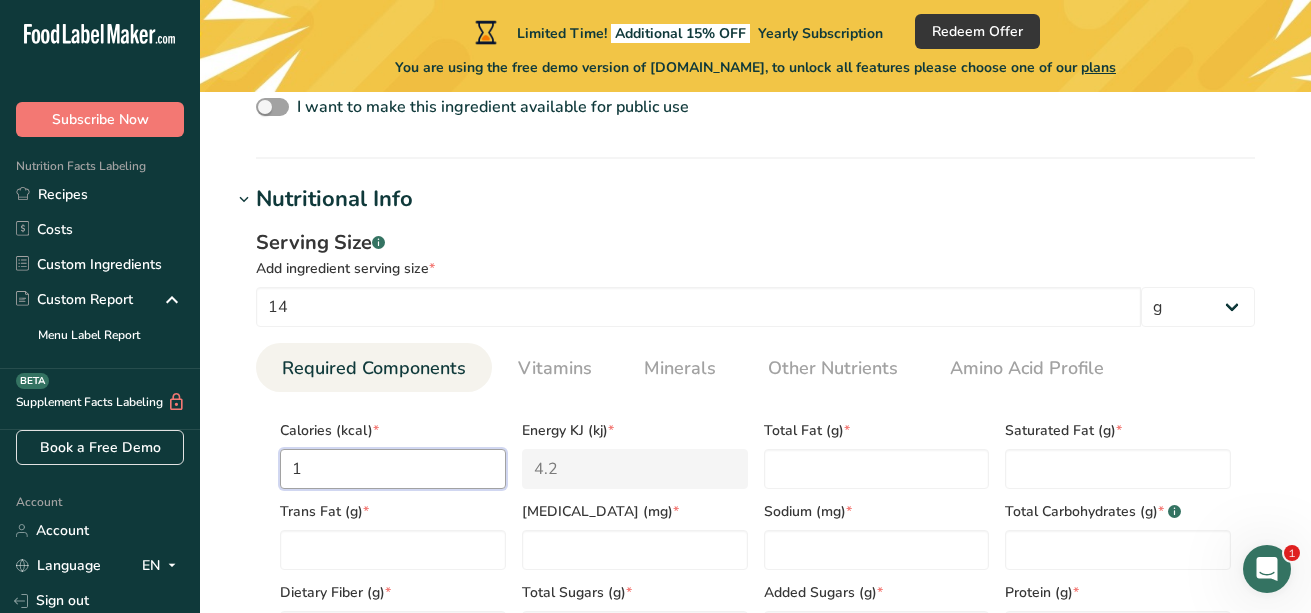 type on "13" 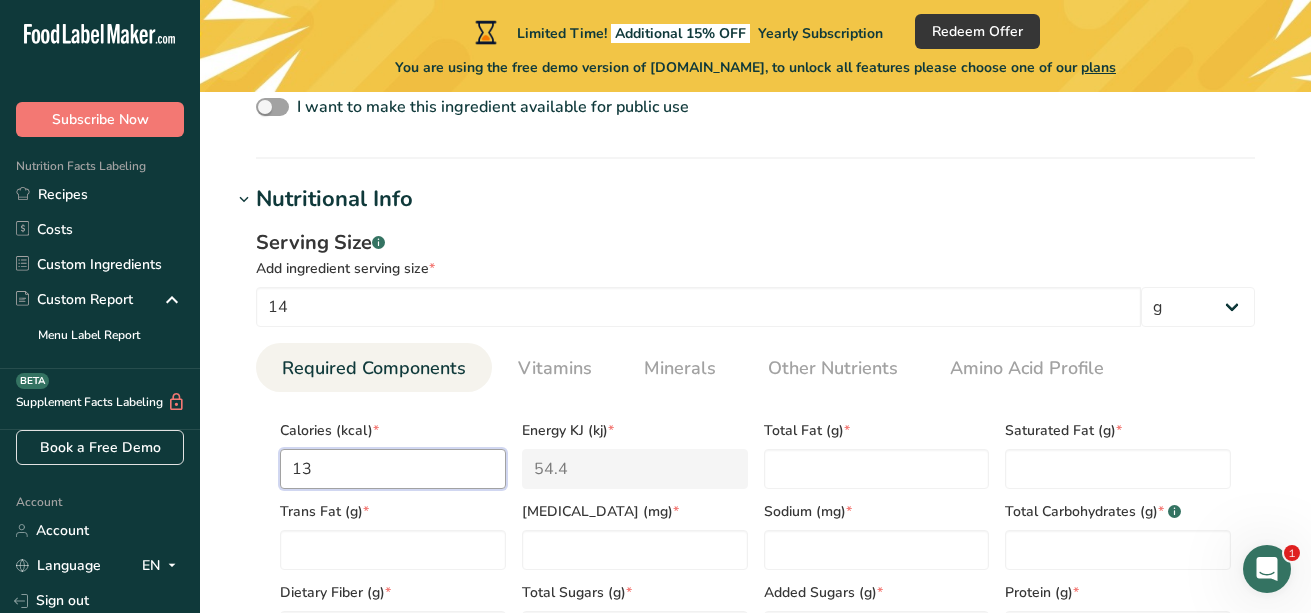 type on "130" 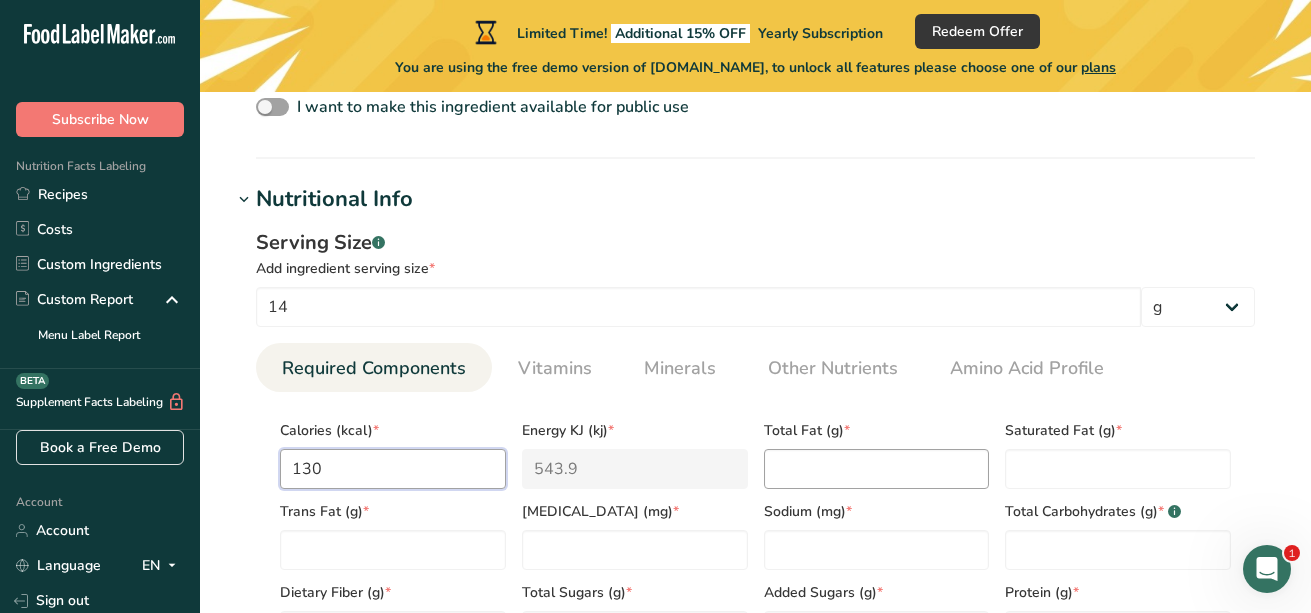 type on "130" 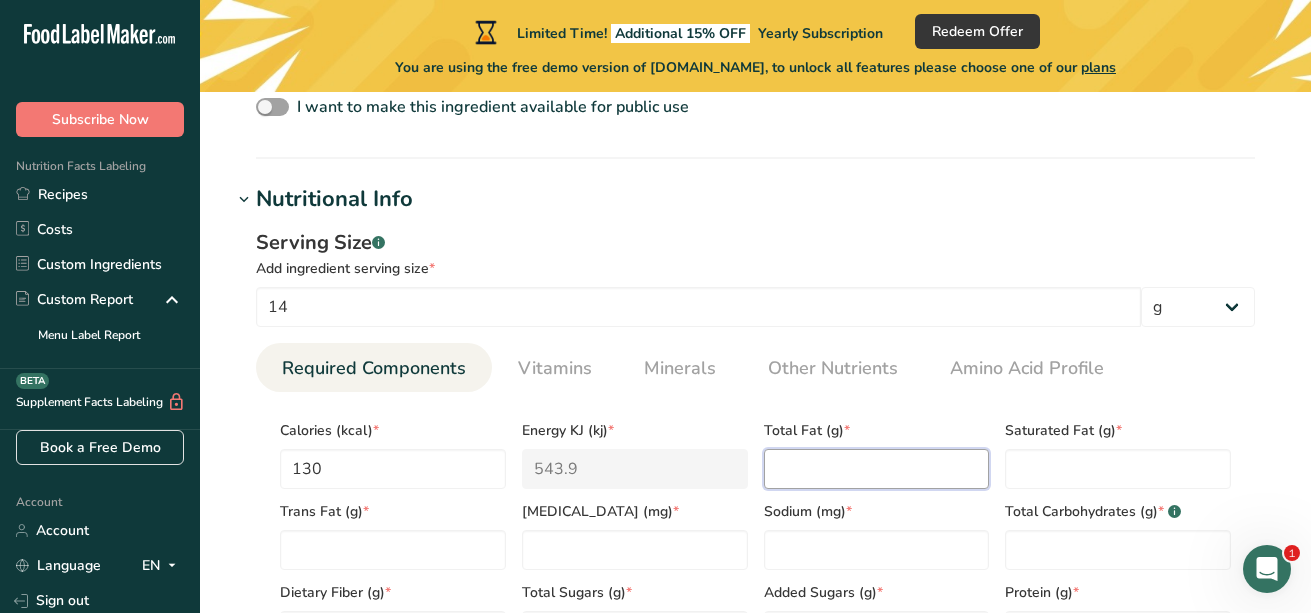 click at bounding box center (877, 469) 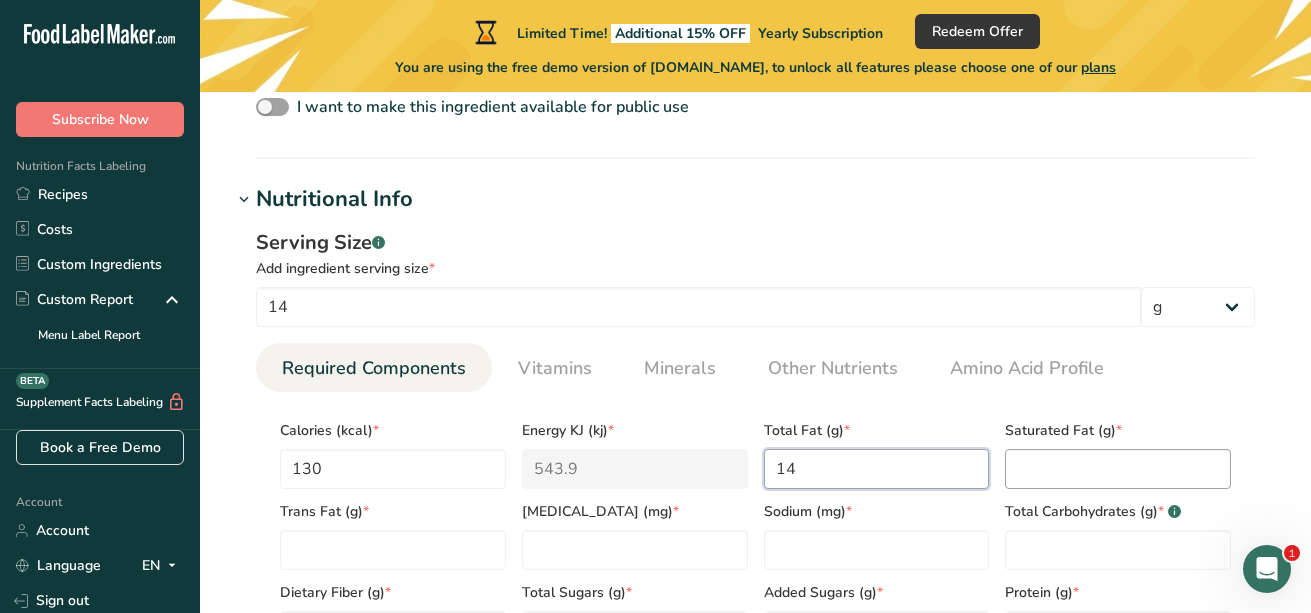 type on "14" 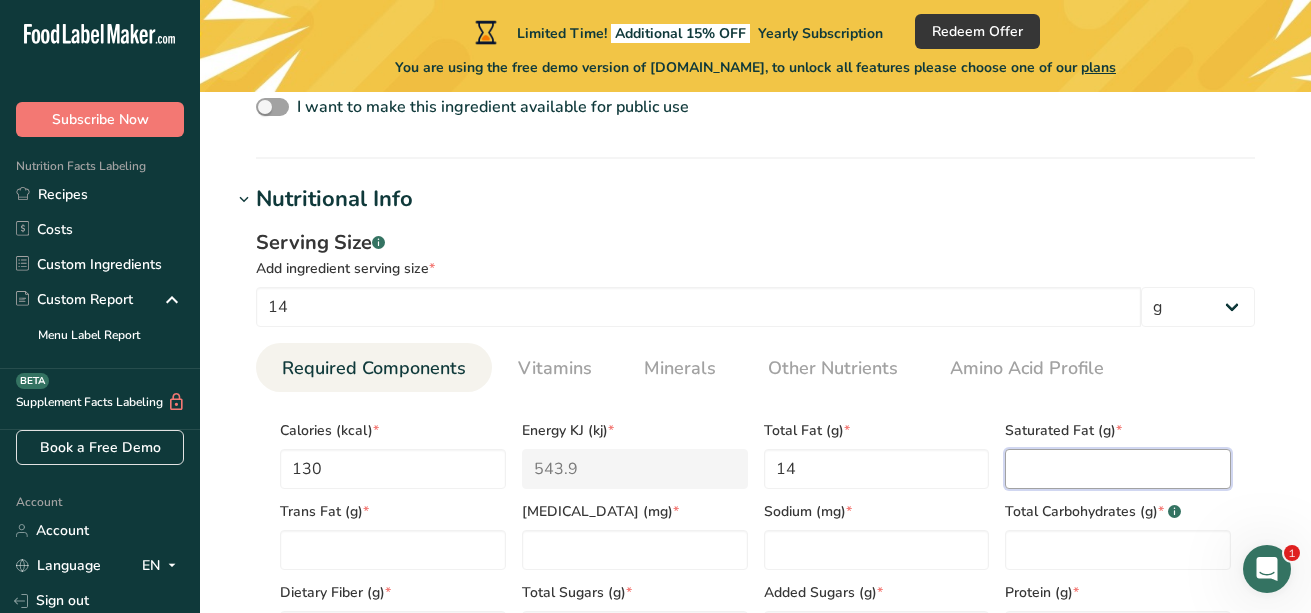 click at bounding box center [1118, 469] 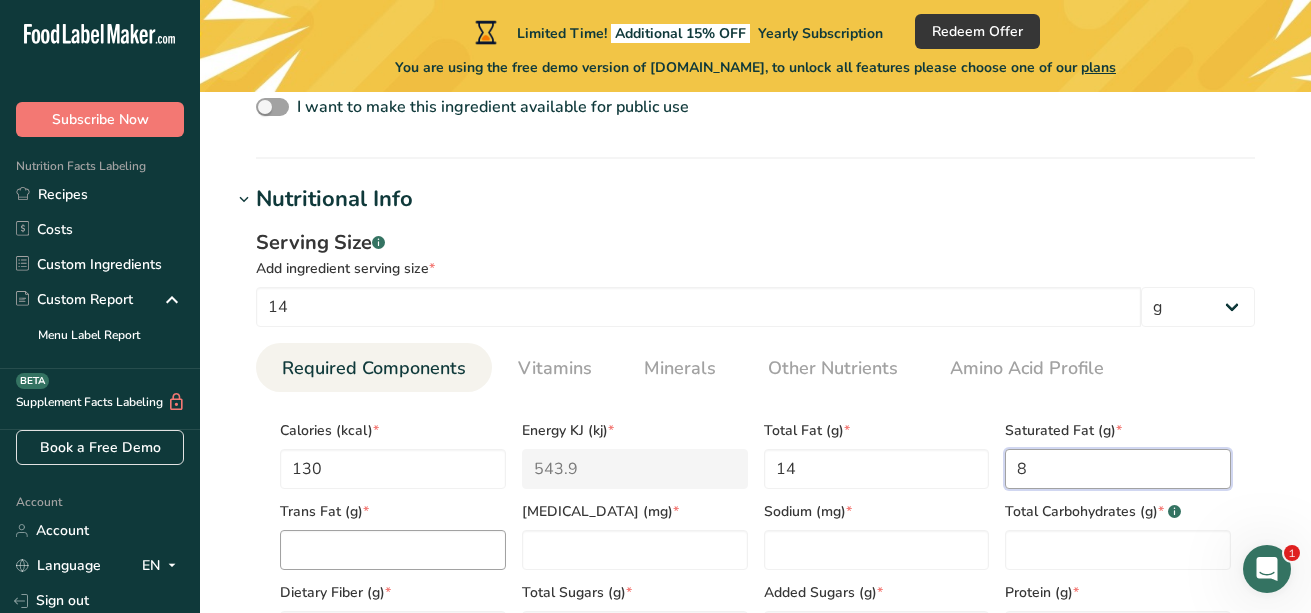 type on "8" 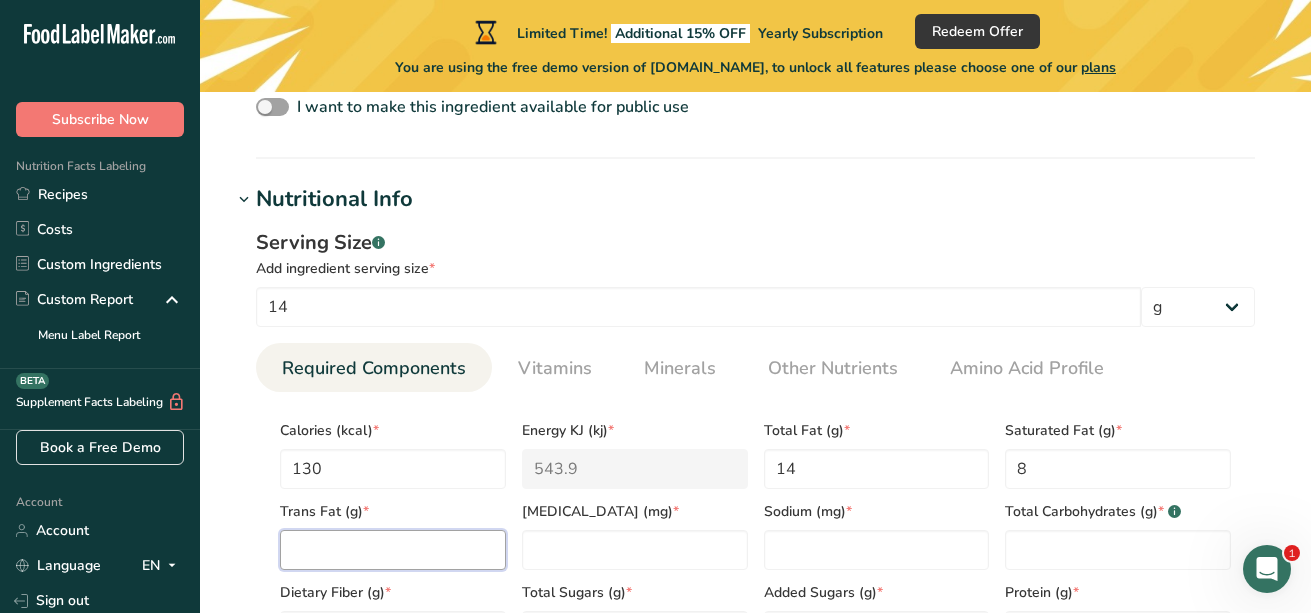 click at bounding box center [393, 550] 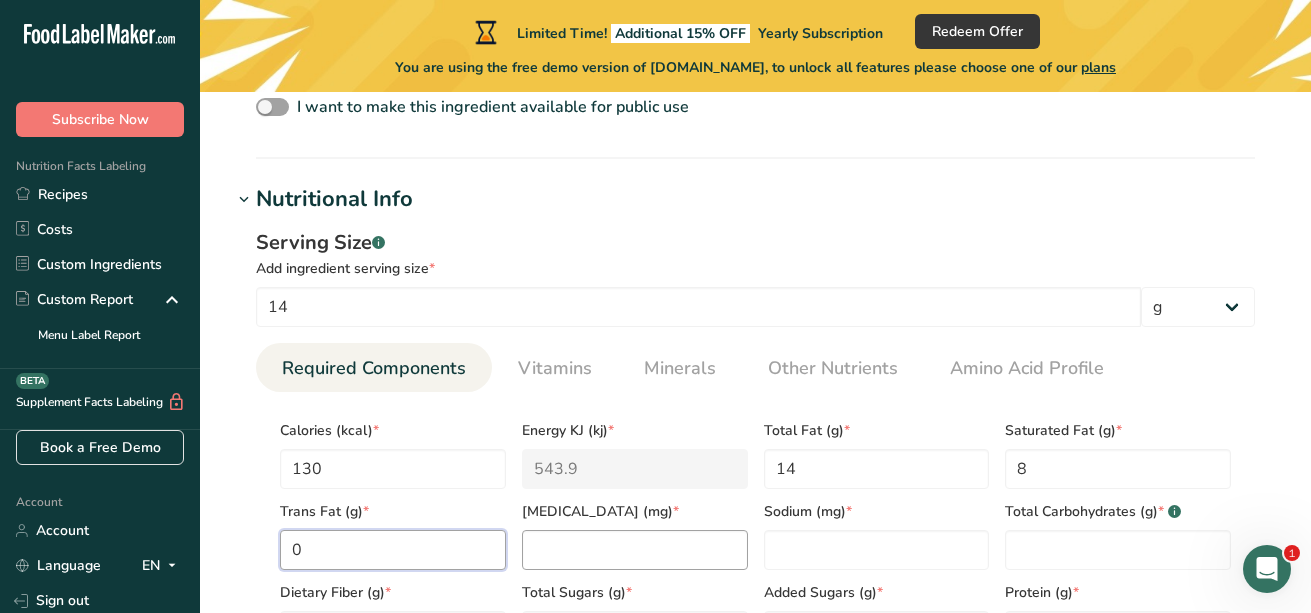 type on "0" 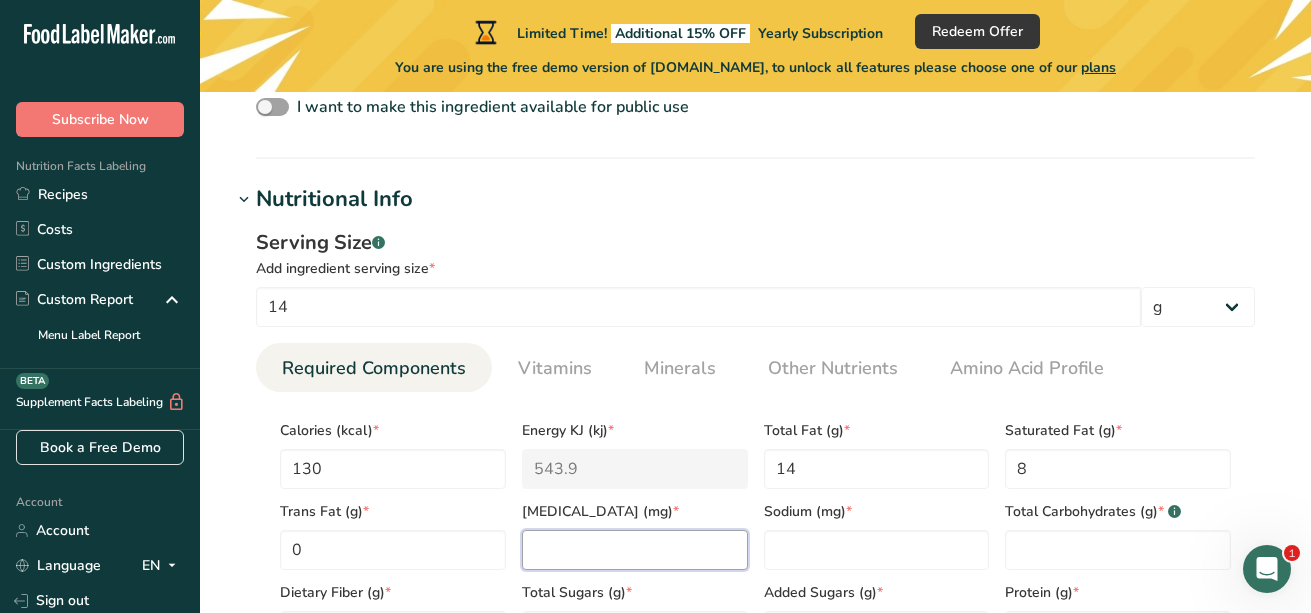 click at bounding box center (635, 550) 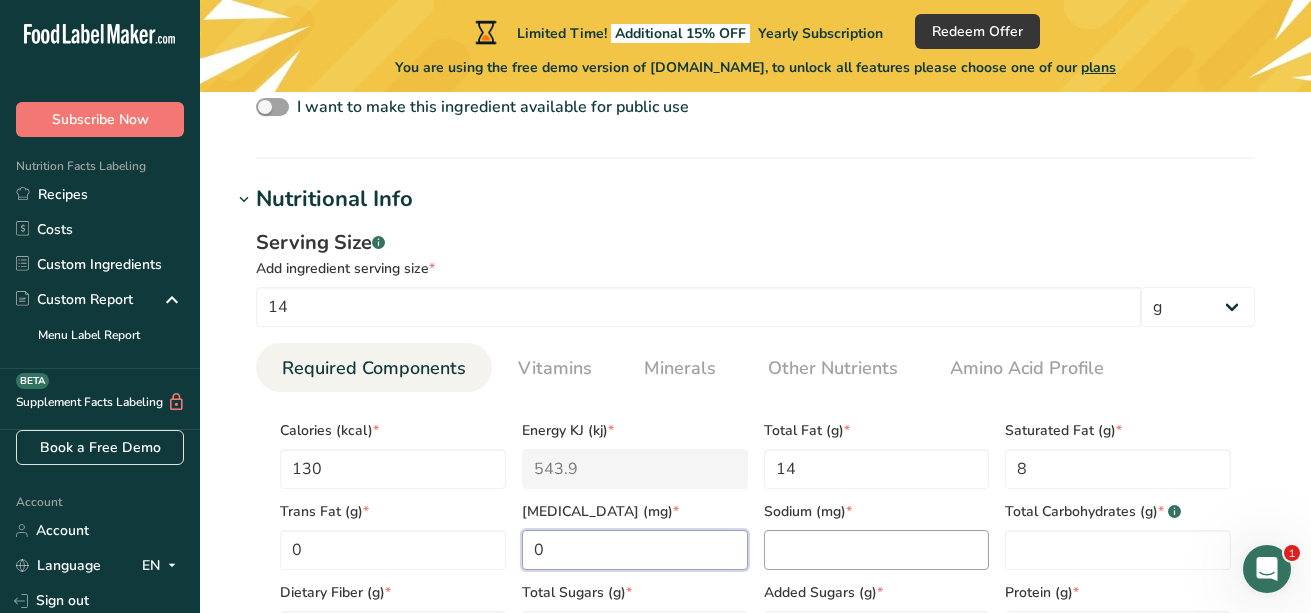 type on "0" 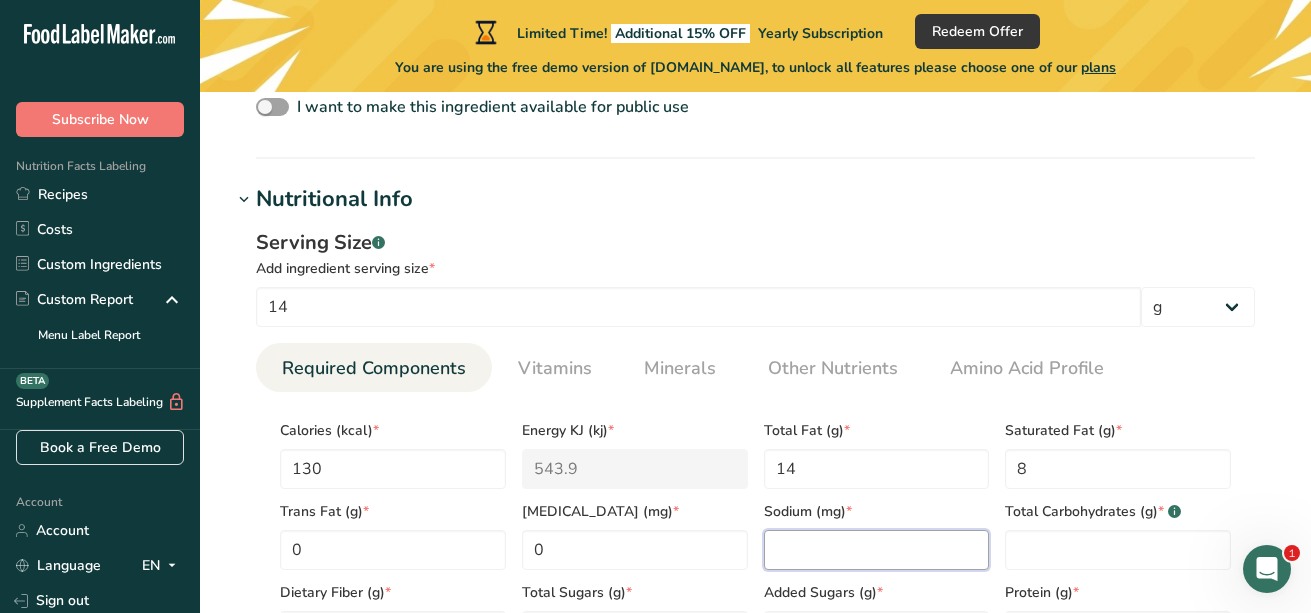 click at bounding box center [877, 550] 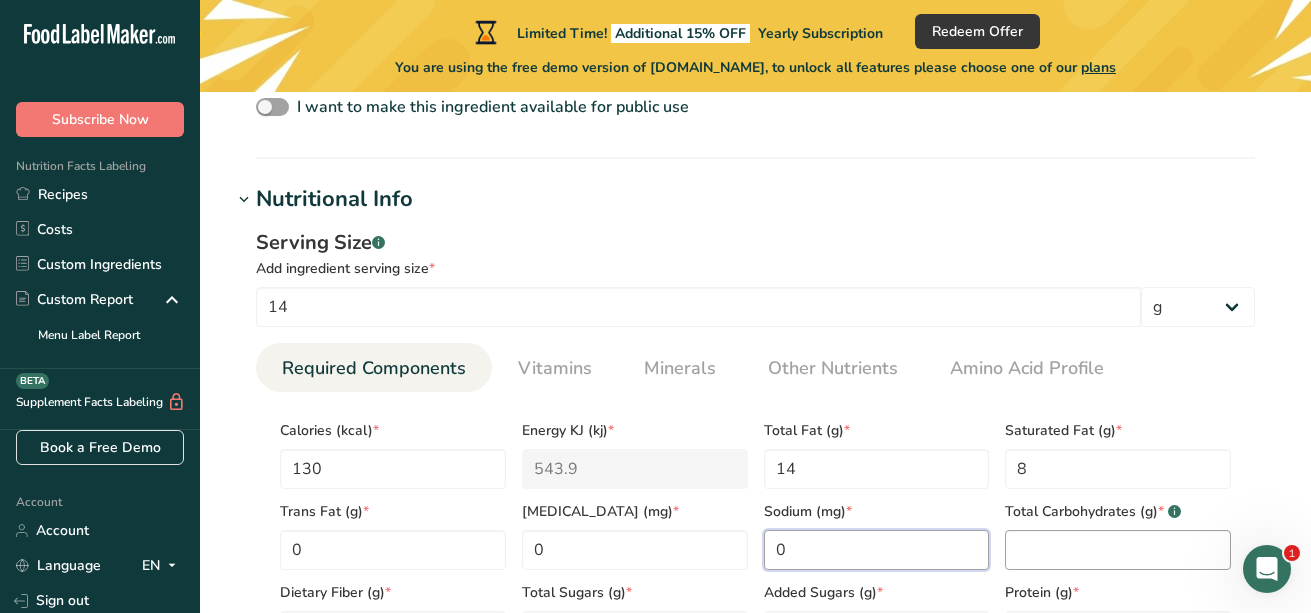 type on "0" 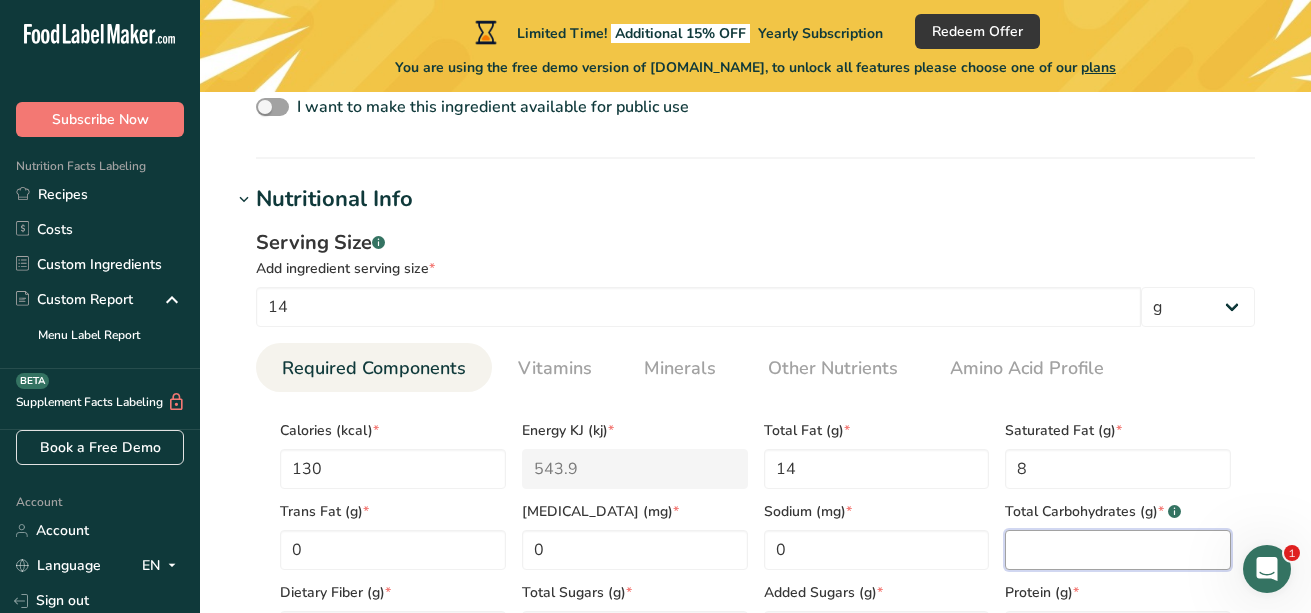 click at bounding box center [1118, 550] 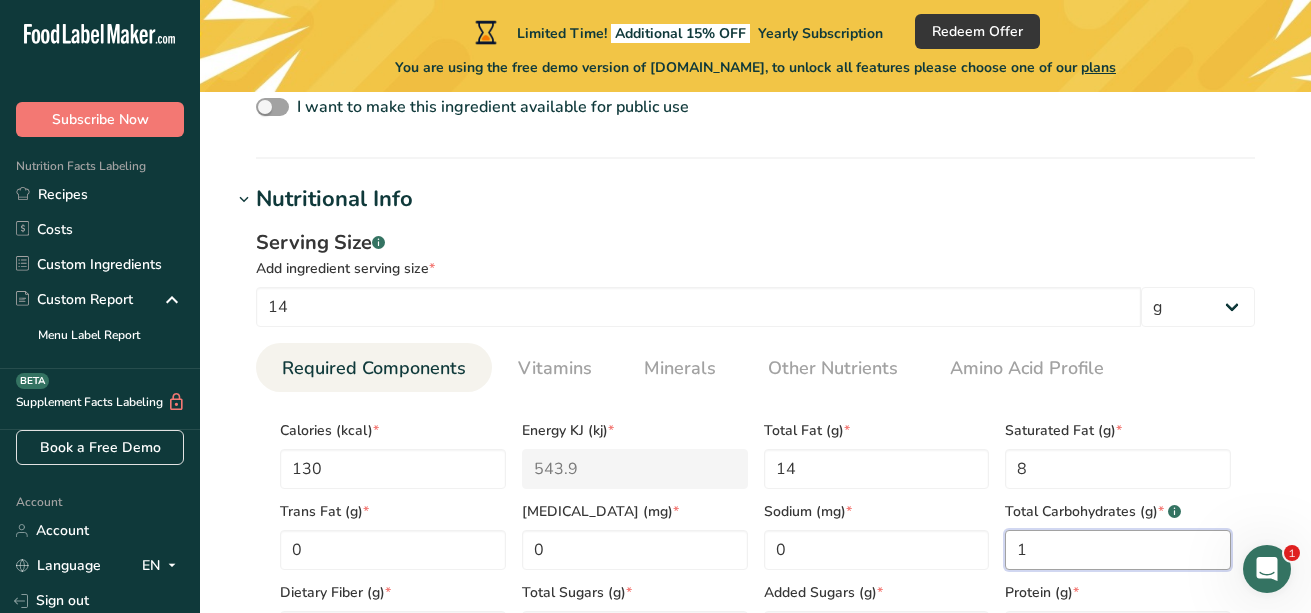 type on "1" 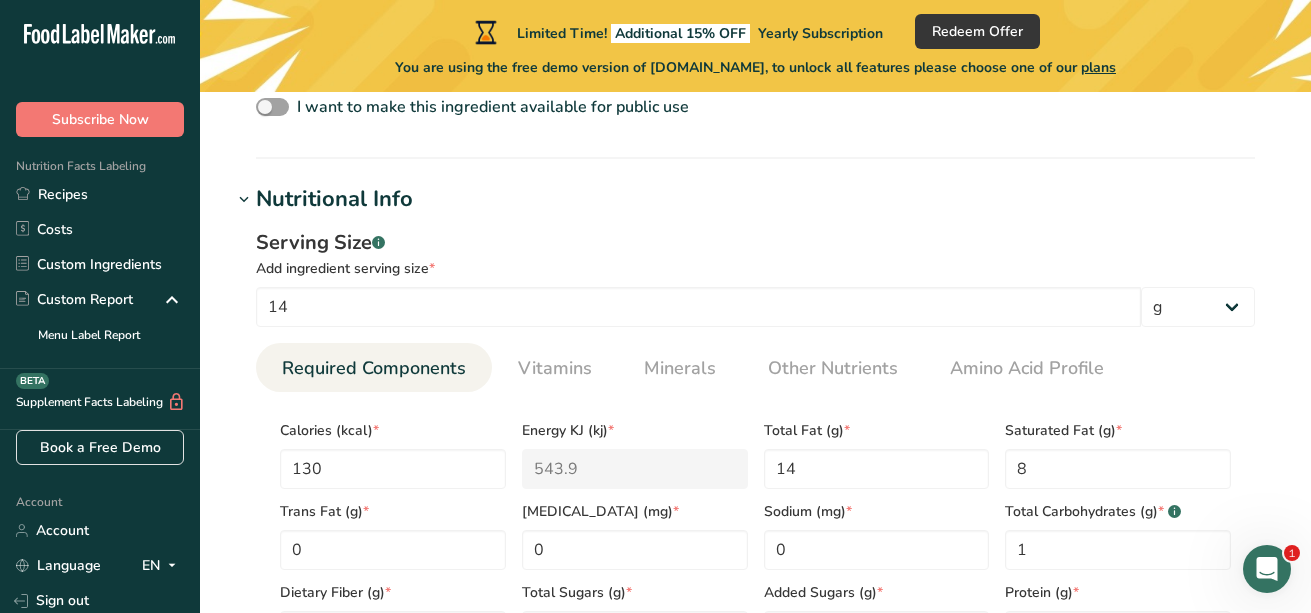 click on "Saturated Fat
(g) *" at bounding box center [1118, 430] 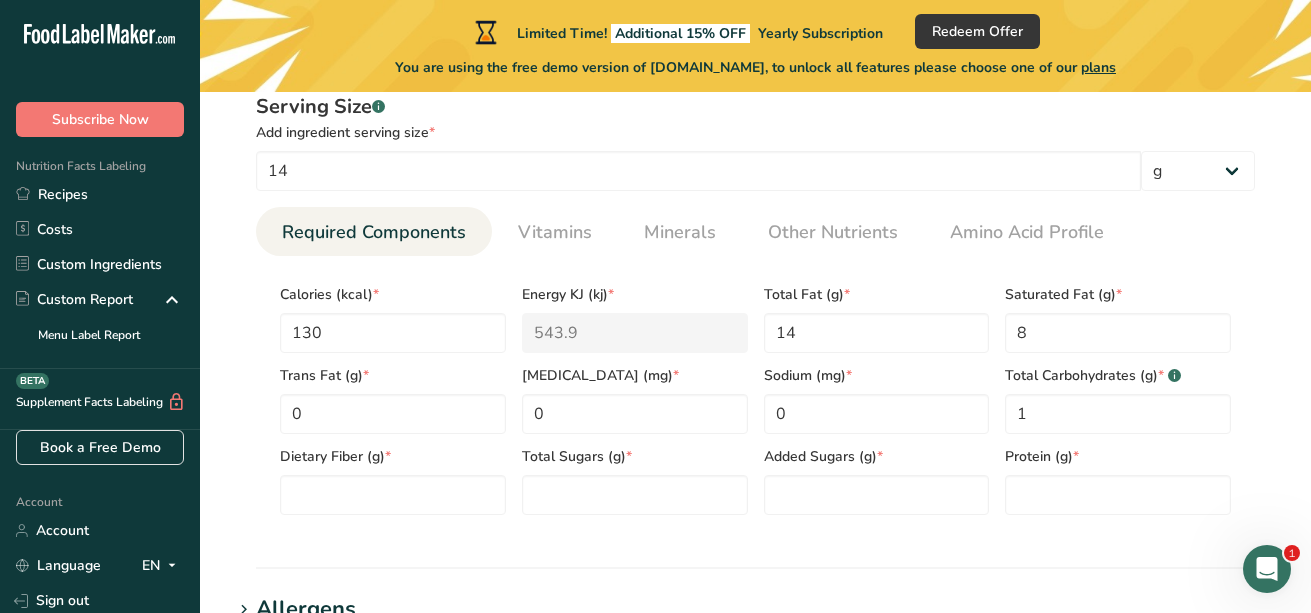 scroll, scrollTop: 824, scrollLeft: 0, axis: vertical 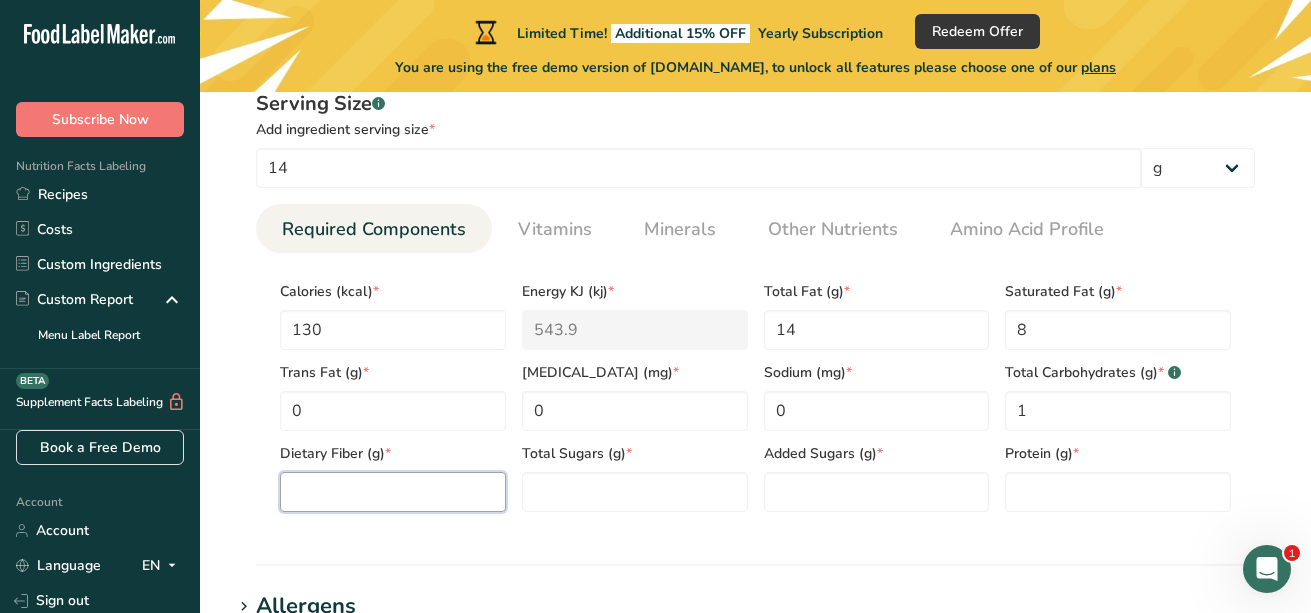 click at bounding box center [393, 492] 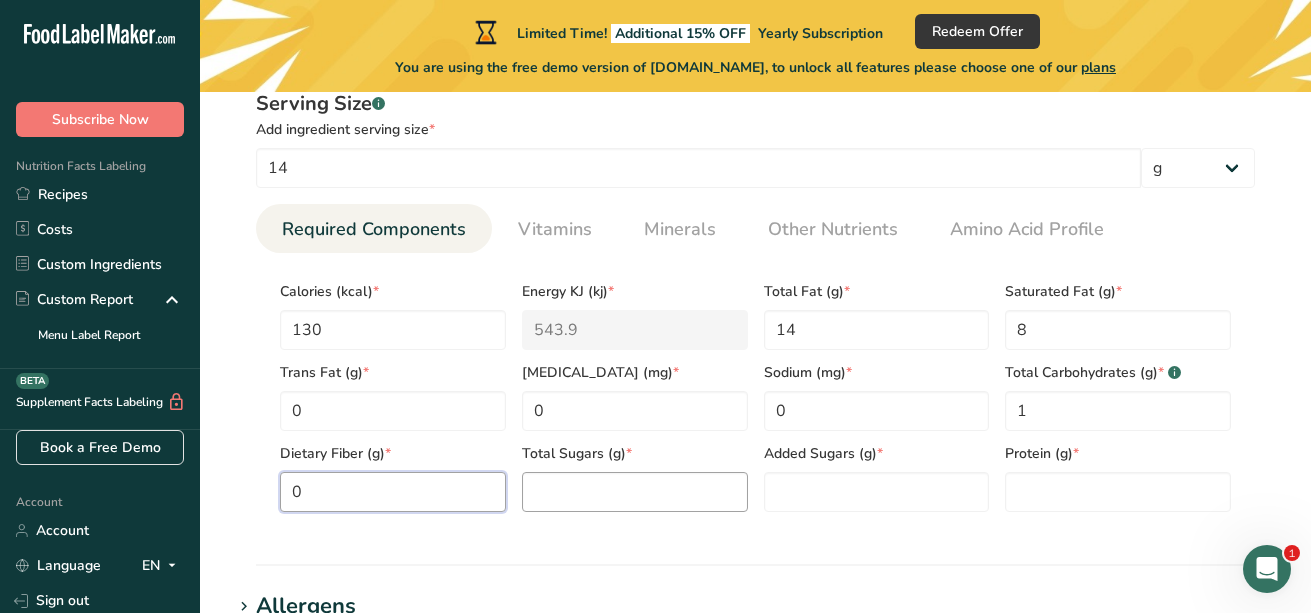 type on "0" 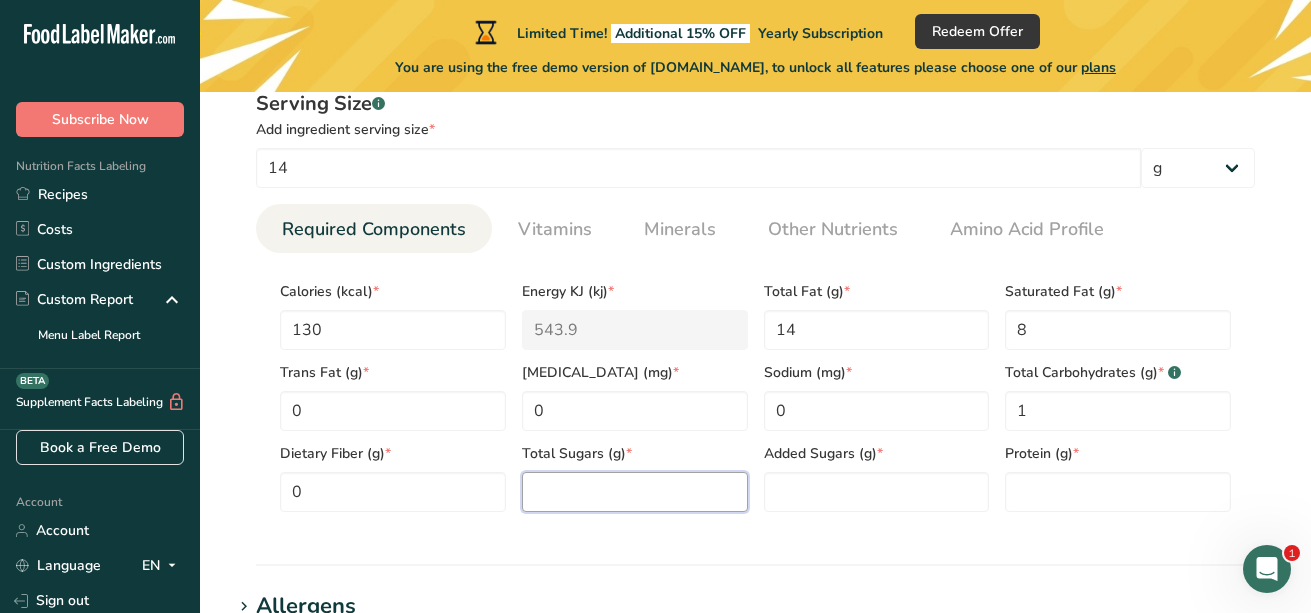 click at bounding box center (635, 492) 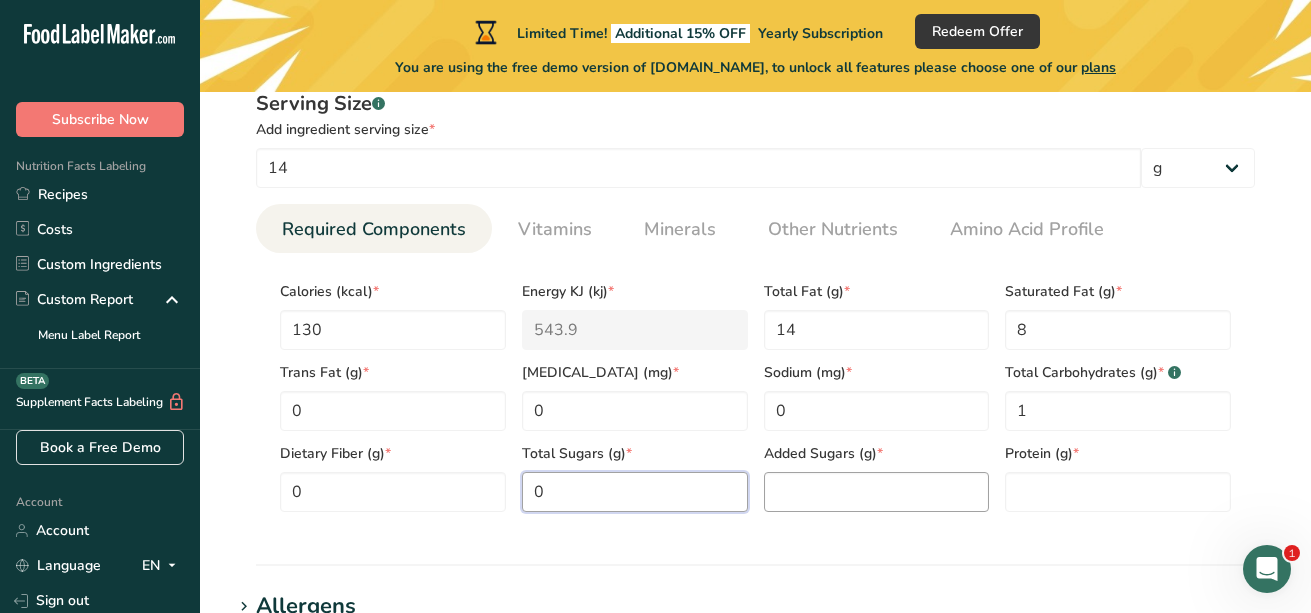 type on "0" 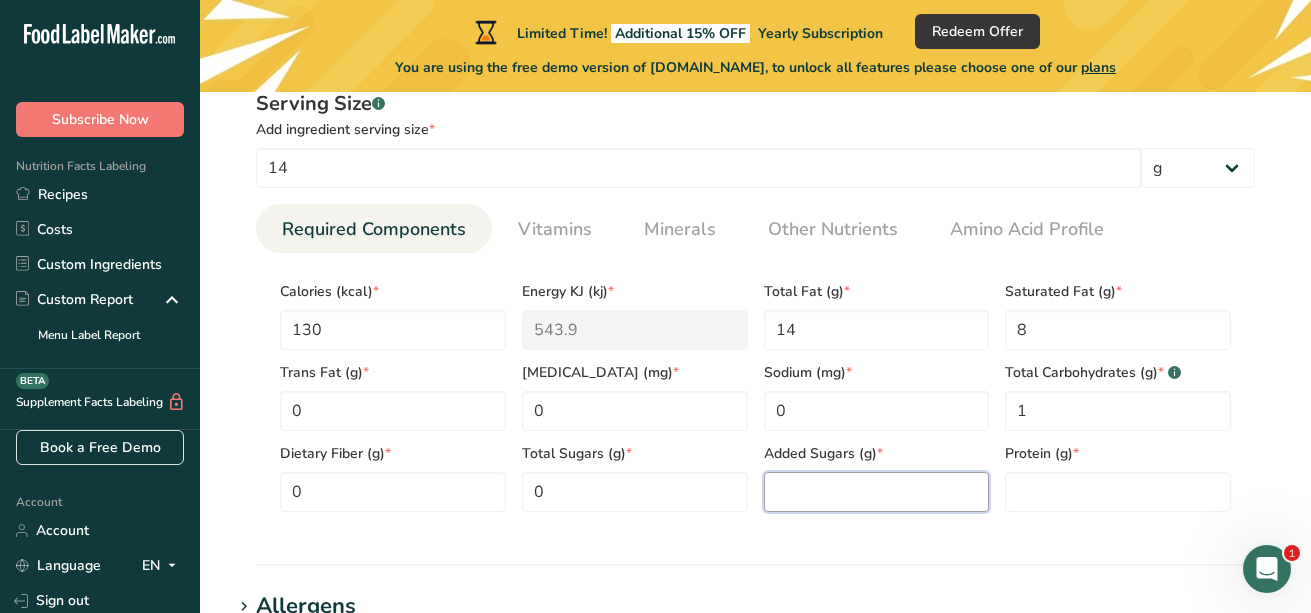 click at bounding box center (877, 492) 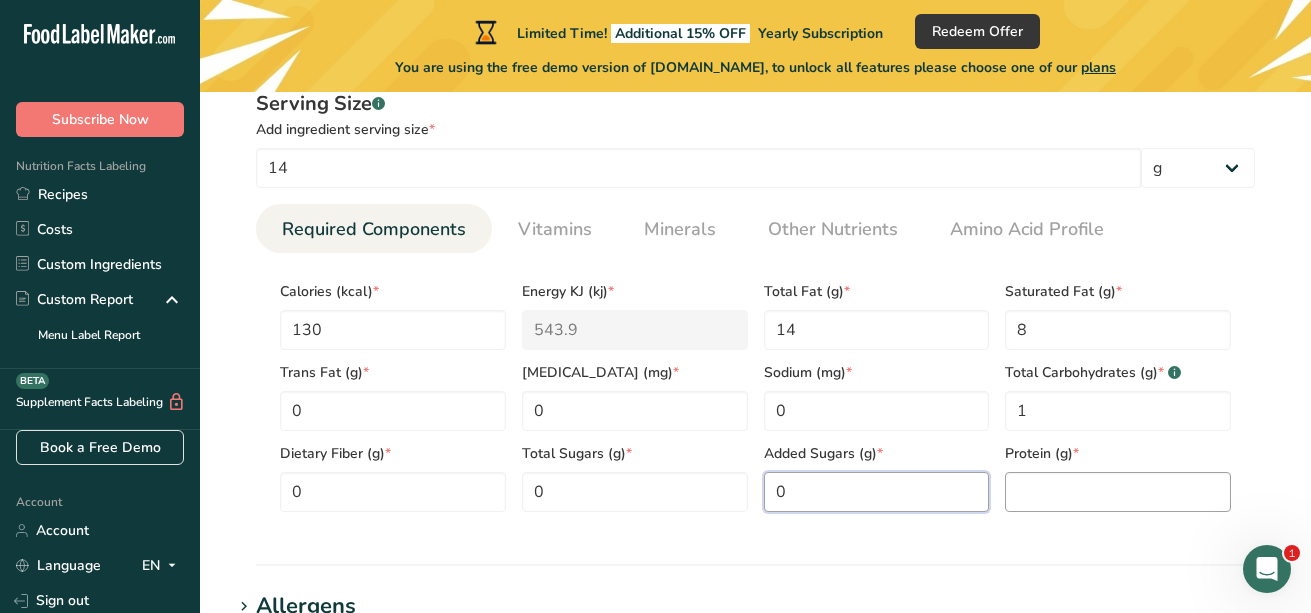 type on "0" 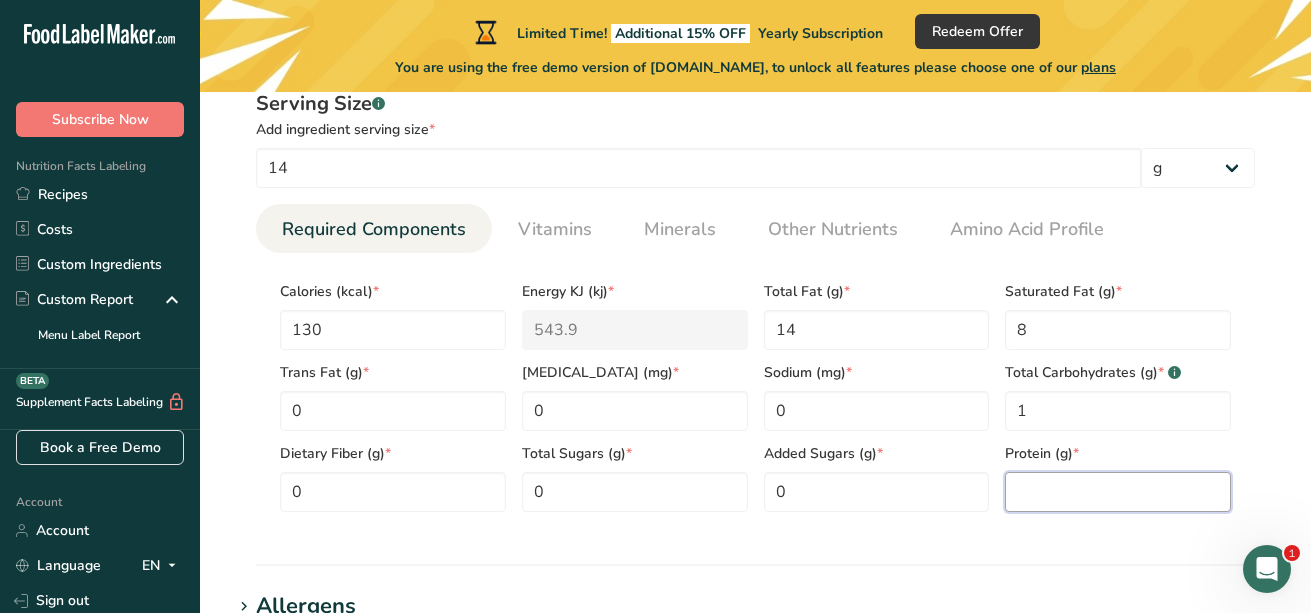 click at bounding box center (1118, 492) 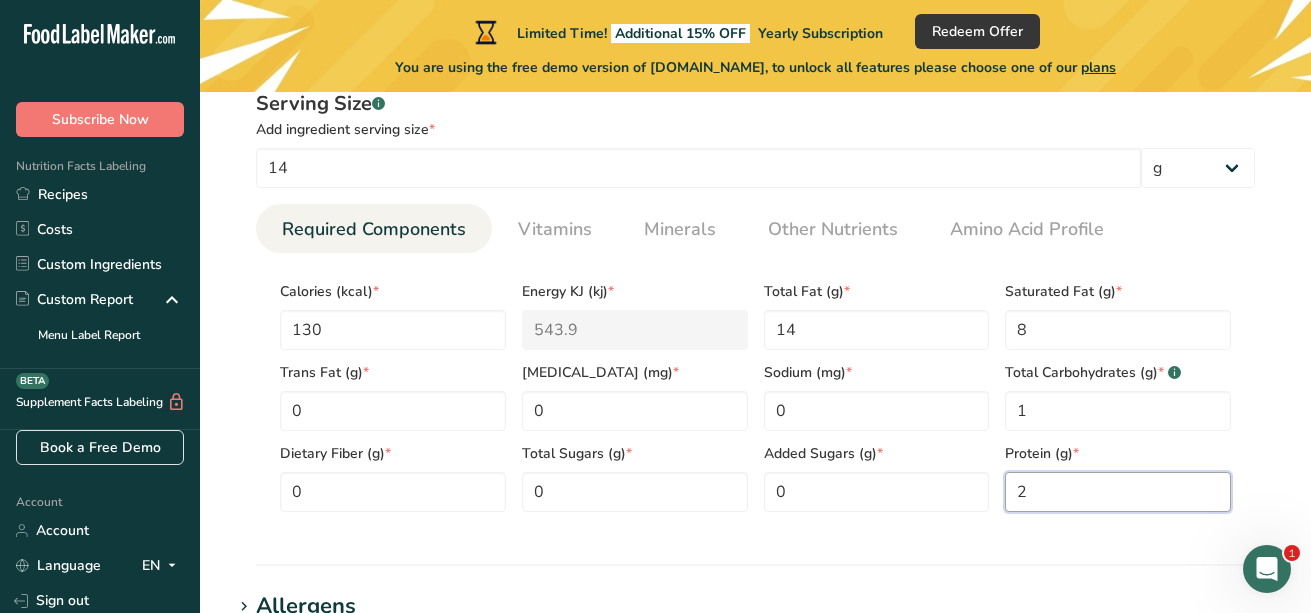 type on "2" 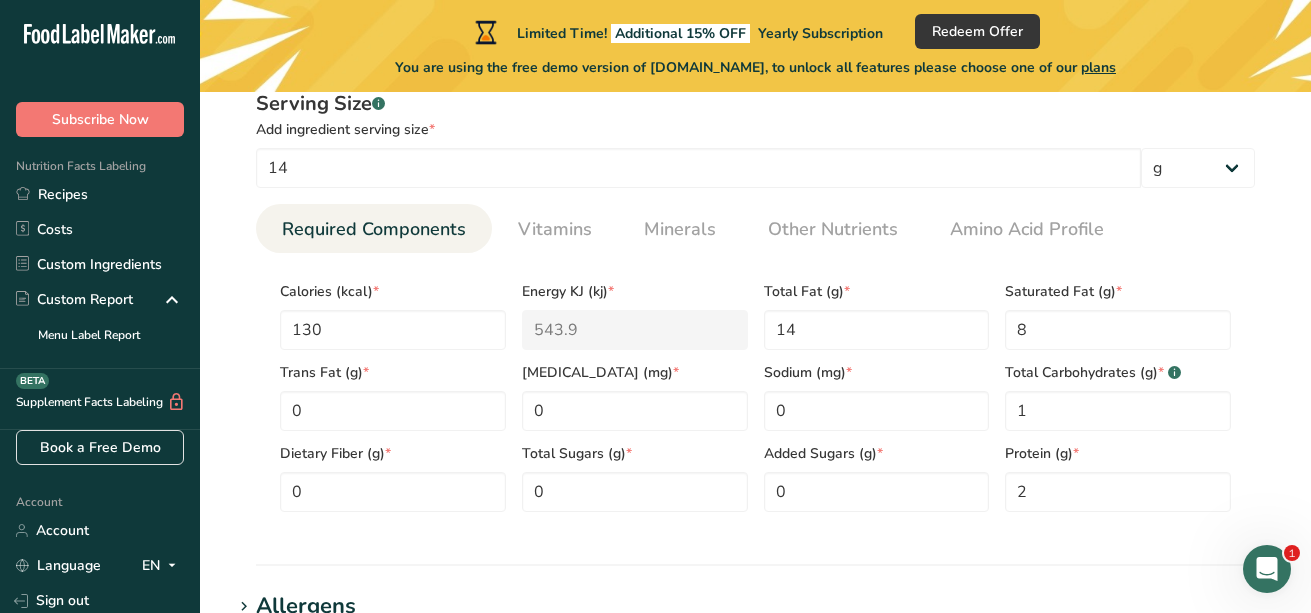 click on "Protein
(g) *" at bounding box center [1118, 453] 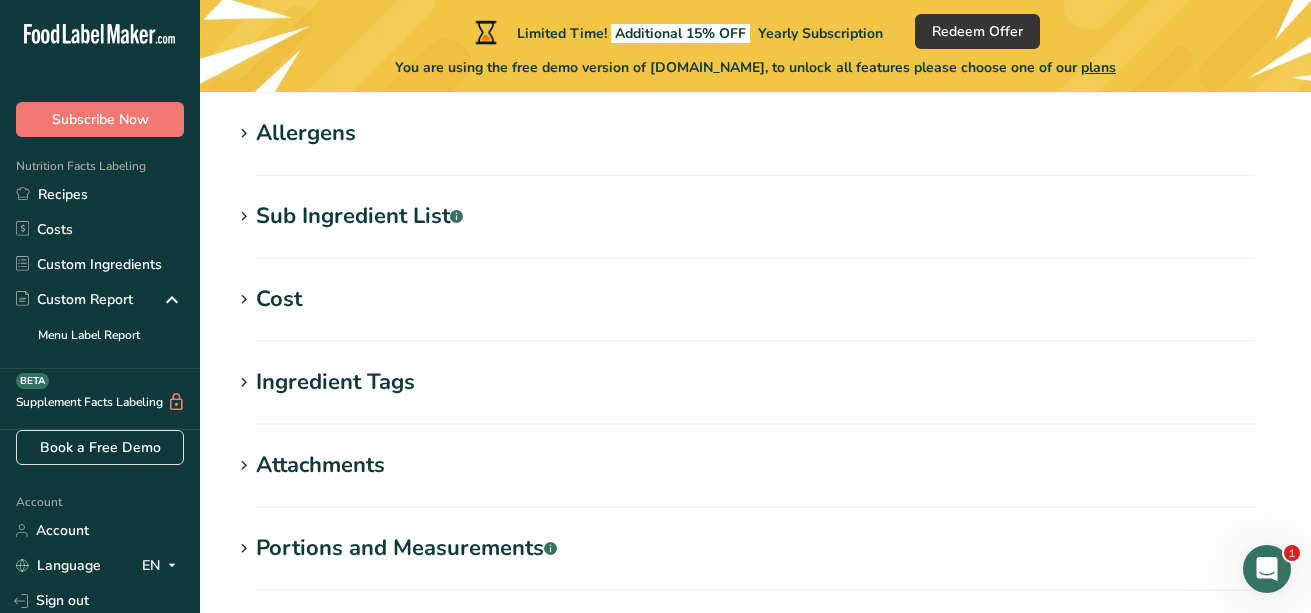 scroll, scrollTop: 1517, scrollLeft: 0, axis: vertical 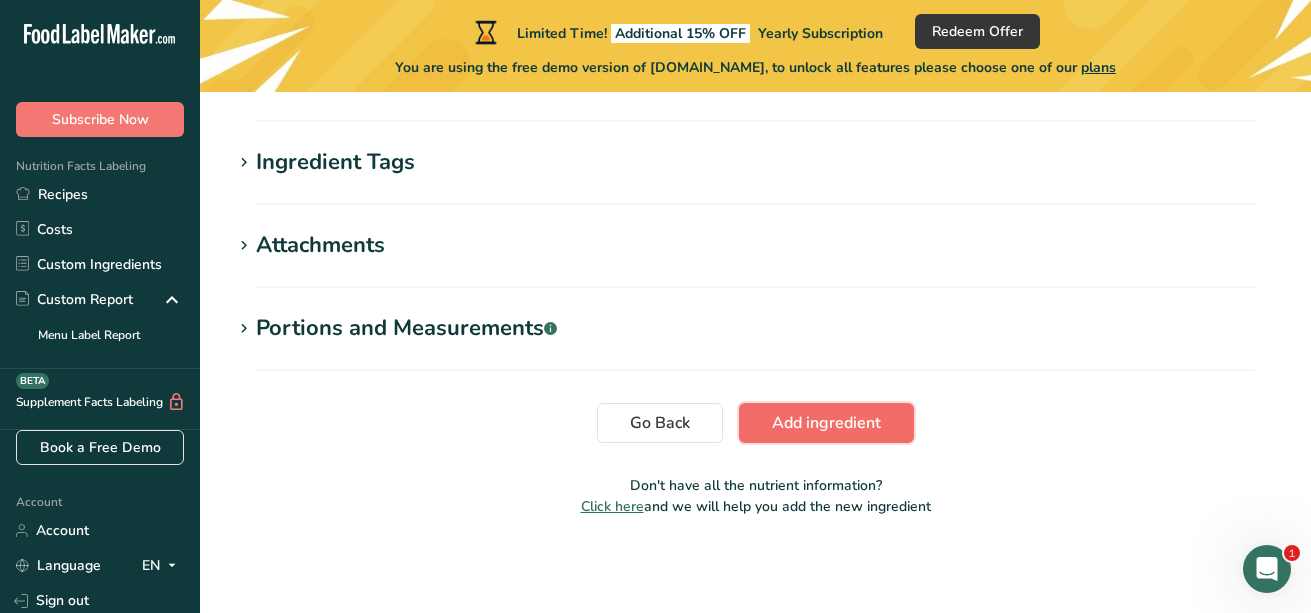 click on "Add ingredient" at bounding box center (826, 423) 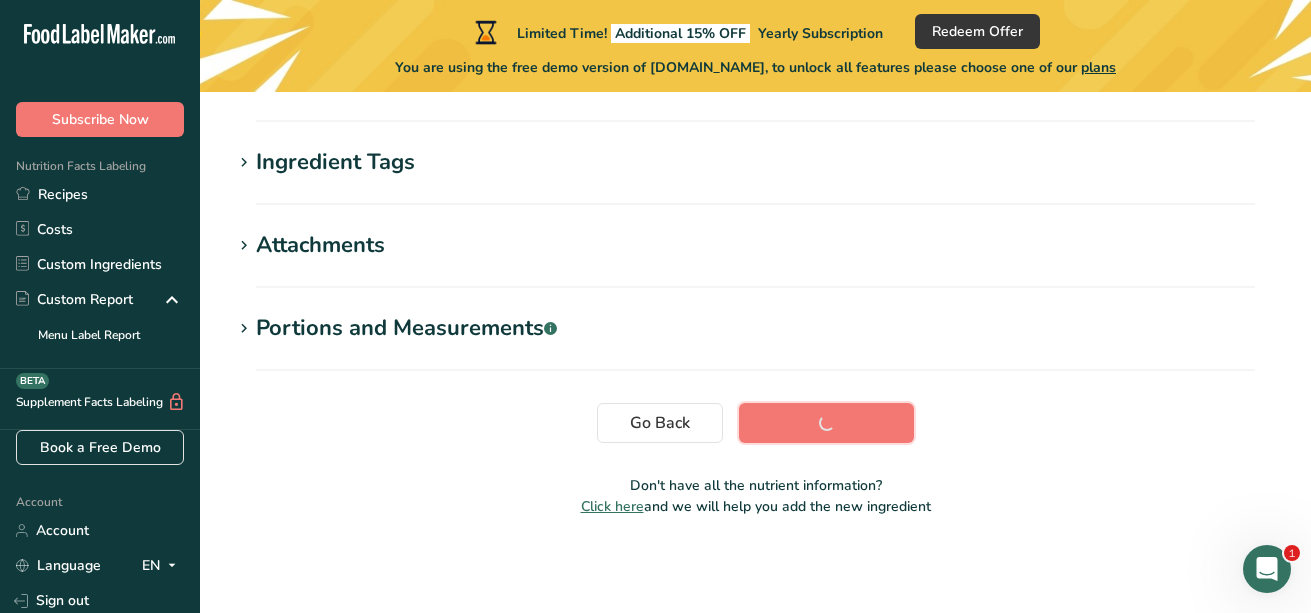 scroll, scrollTop: 537, scrollLeft: 0, axis: vertical 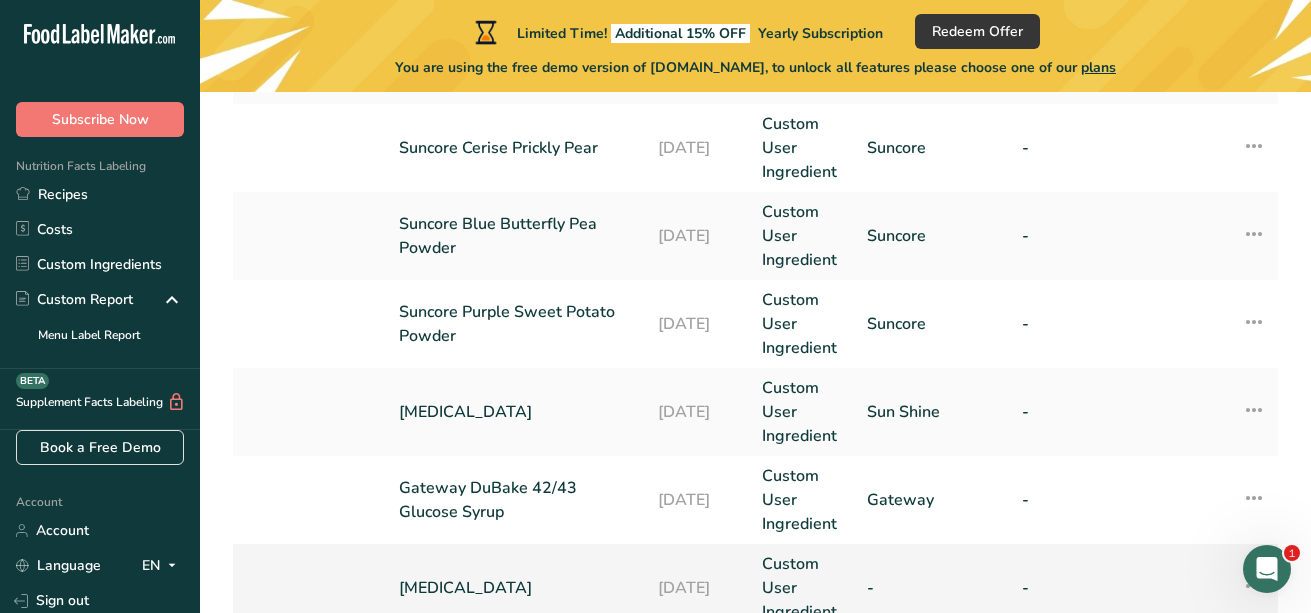 click on "[MEDICAL_DATA]" at bounding box center (516, 588) 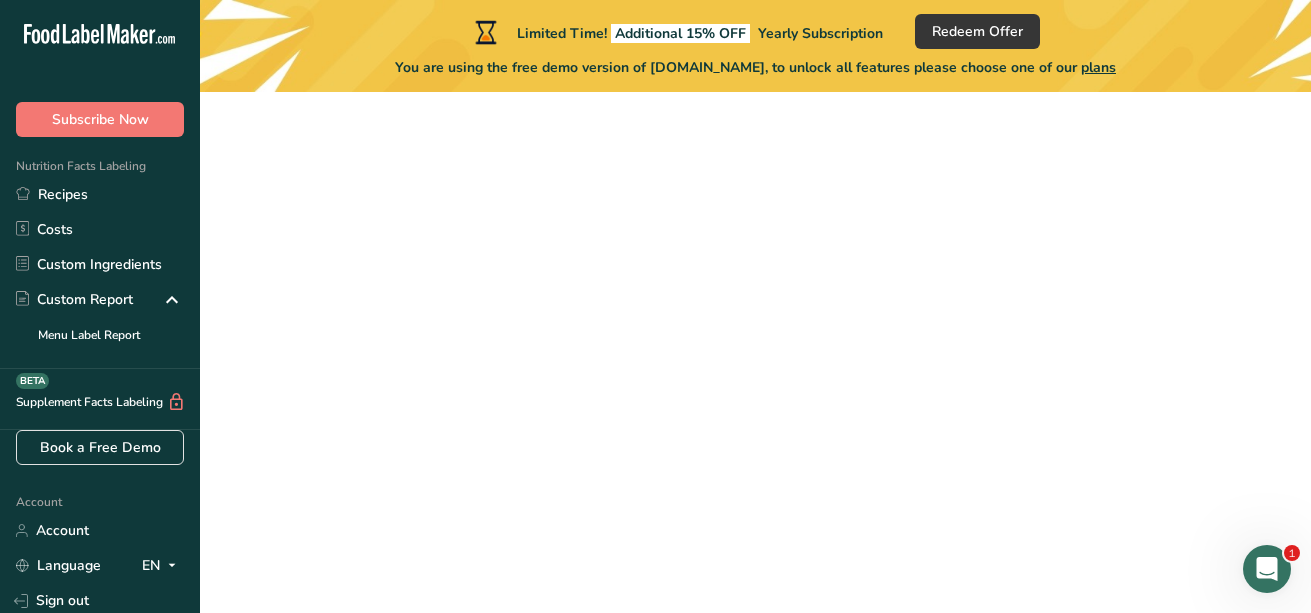 scroll, scrollTop: 0, scrollLeft: 0, axis: both 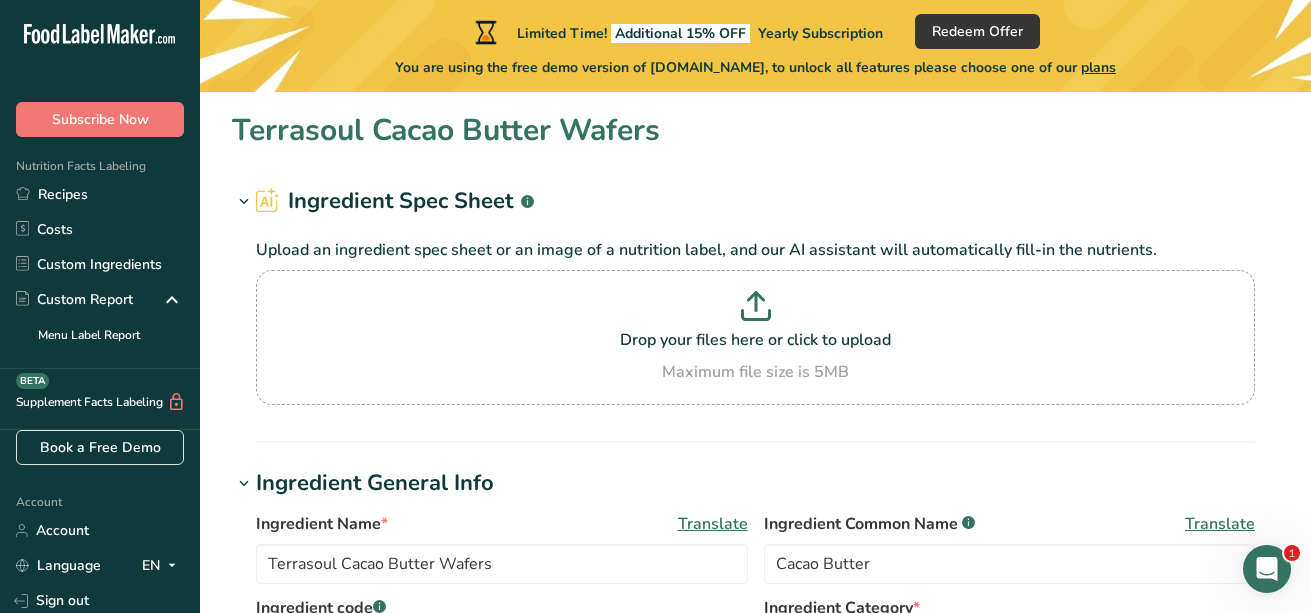 type on "[MEDICAL_DATA]" 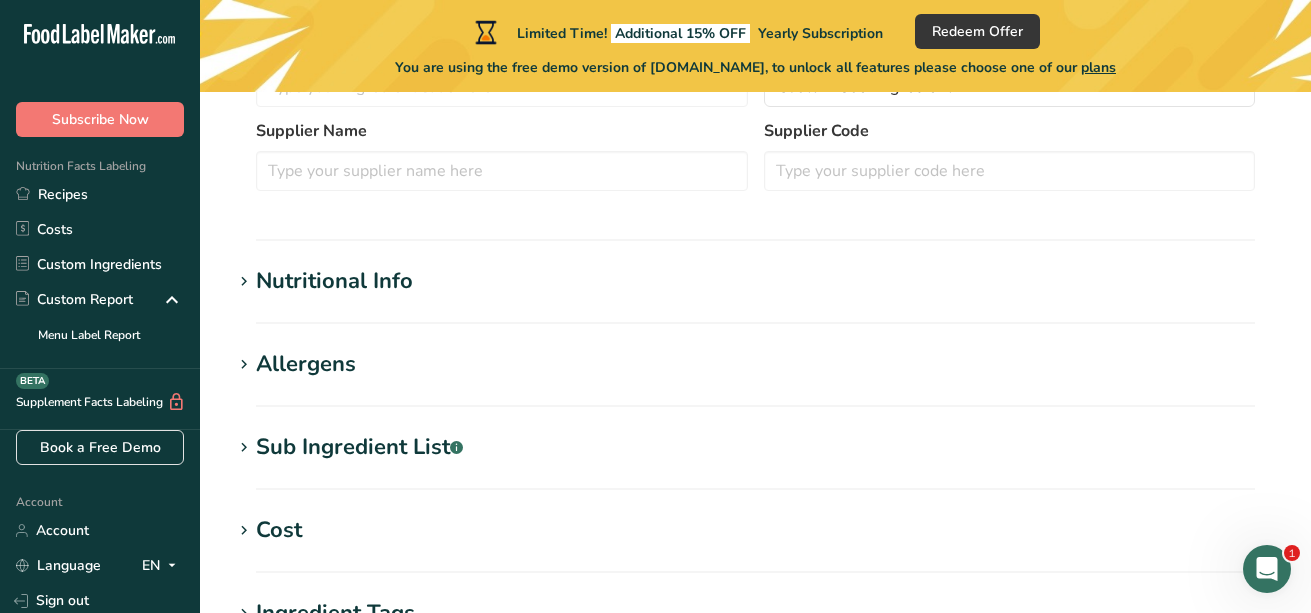 scroll, scrollTop: 562, scrollLeft: 0, axis: vertical 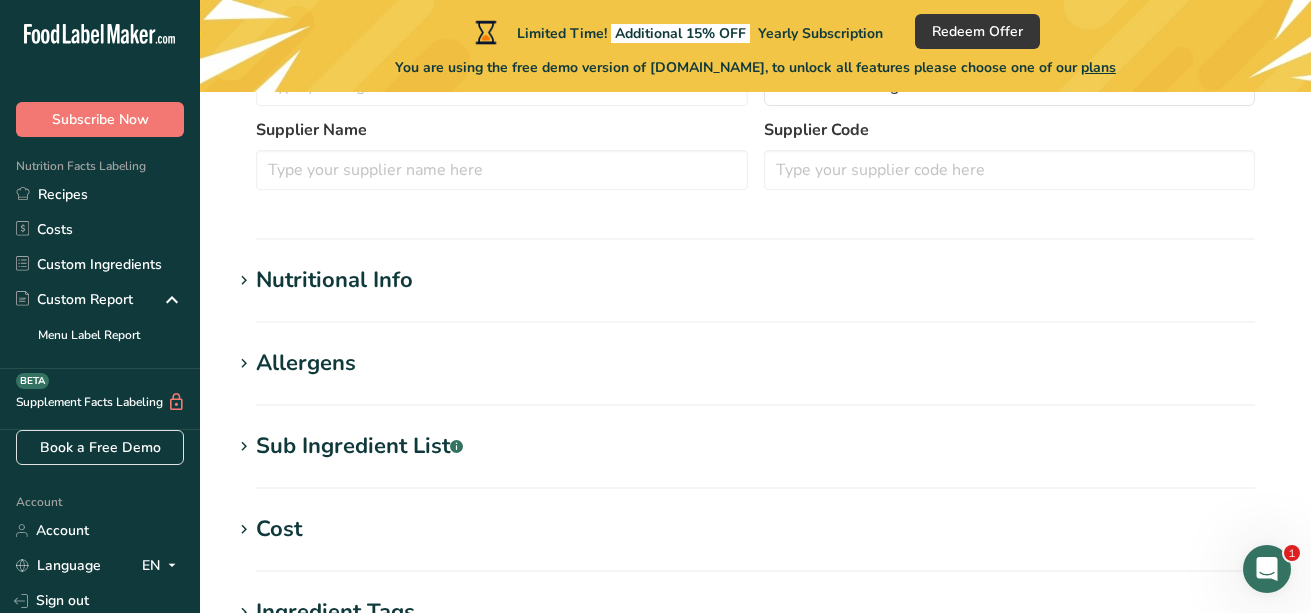 click on "Nutritional Info
Serving Size
.a-a{fill:#347362;}.b-a{fill:#fff;}
Add ingredient serving size *   100
g
kg
mg
mcg
lb
oz
l
mL
fl oz
tbsp
tsp
cup
qt
gallon
Required Components Vitamins Minerals Other Nutrients Amino Acid Profile
Calories
(kcal) *     0
Energy KJ
(kj) *     0
Total Fat
(g) *     0 *     0 *     0 *     0" at bounding box center (755, 293) 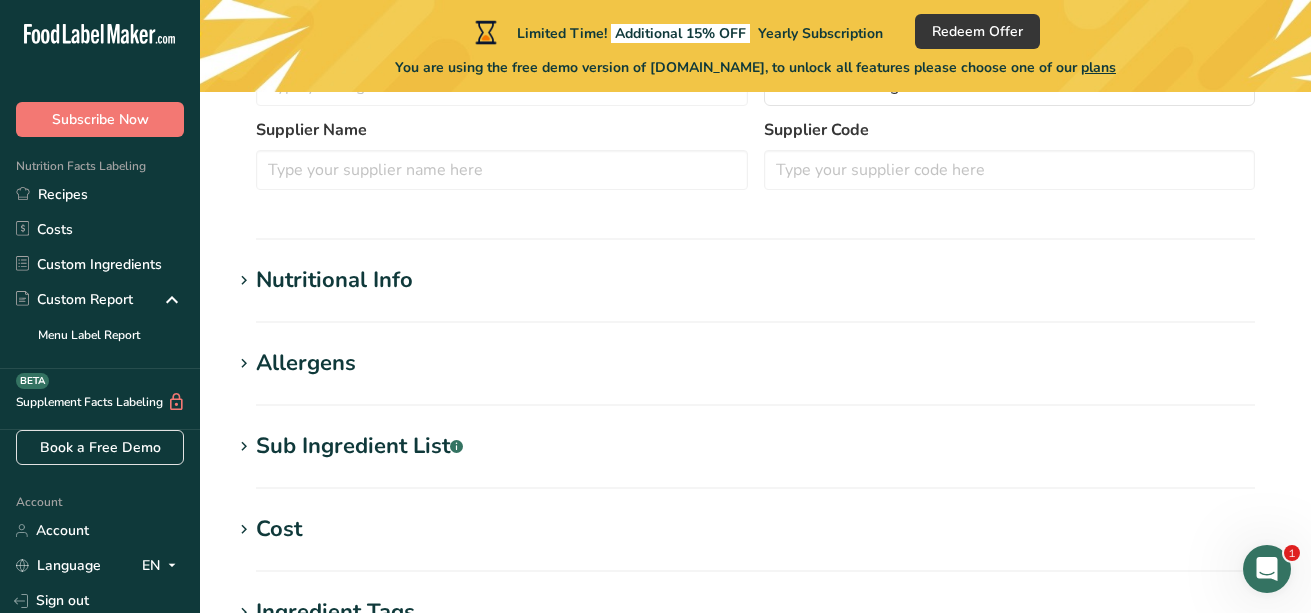 click on "Nutritional Info" at bounding box center [334, 280] 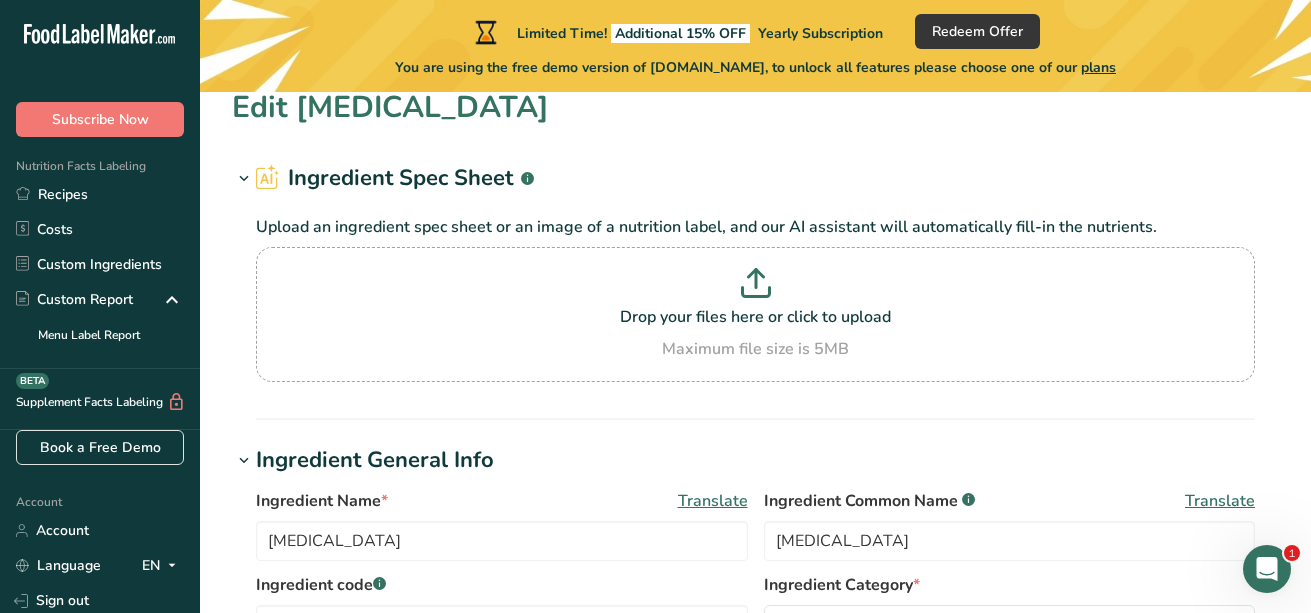 scroll, scrollTop: 0, scrollLeft: 0, axis: both 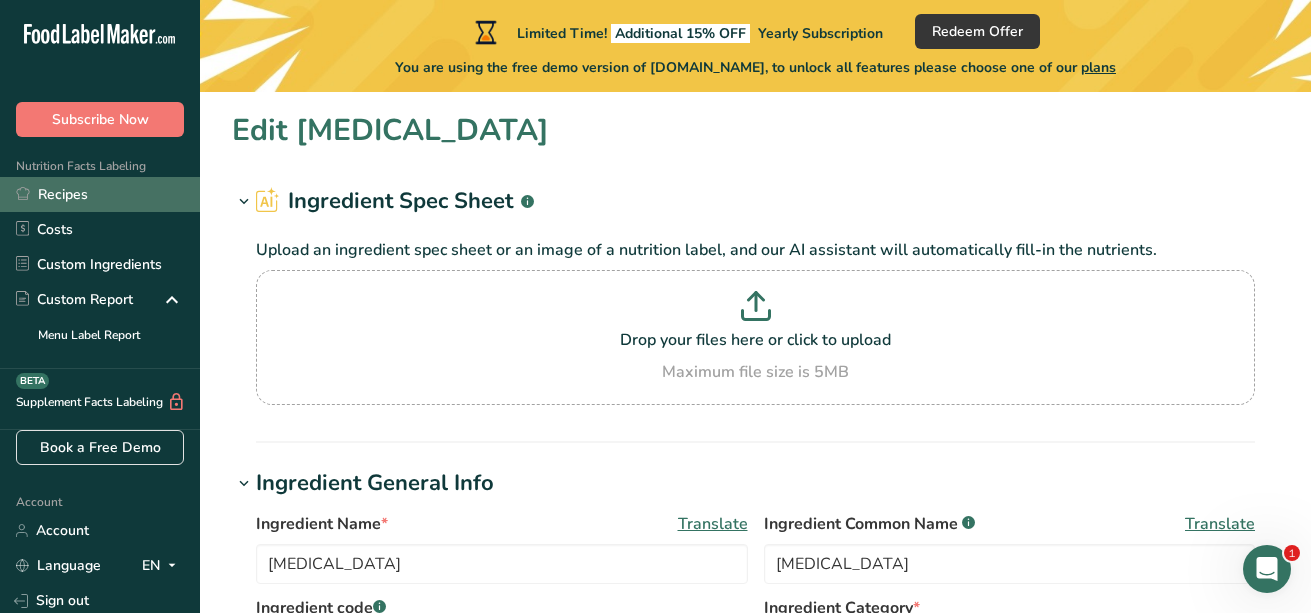 click on "Recipes" at bounding box center (100, 194) 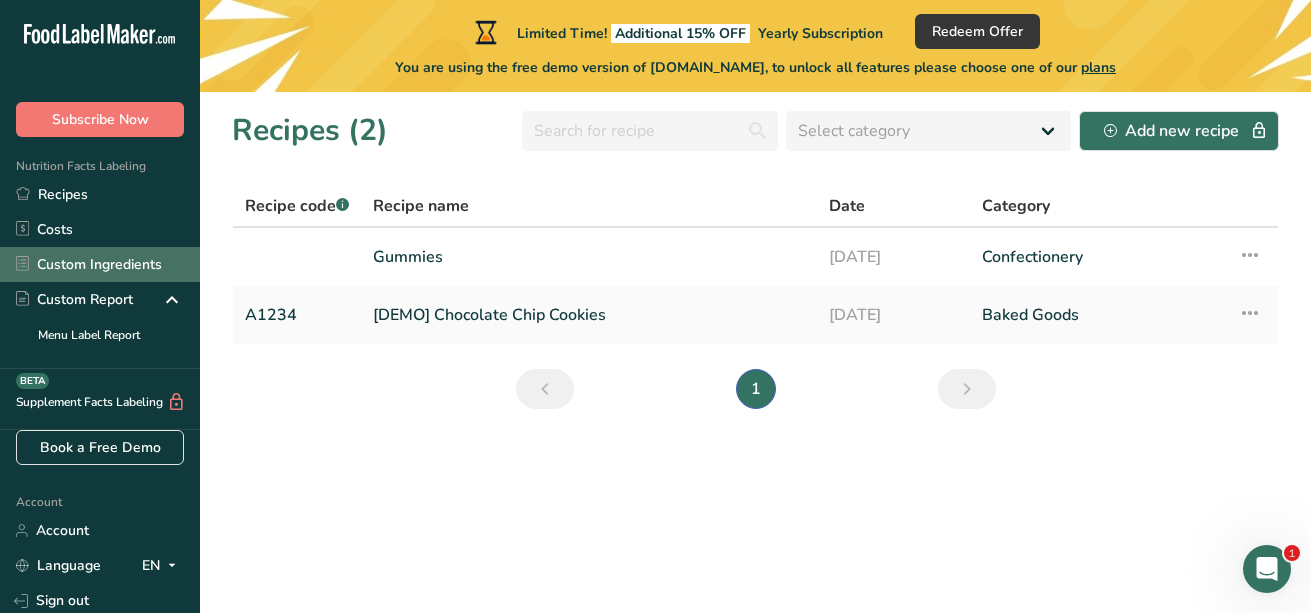 click on "Custom Ingredients" at bounding box center [100, 264] 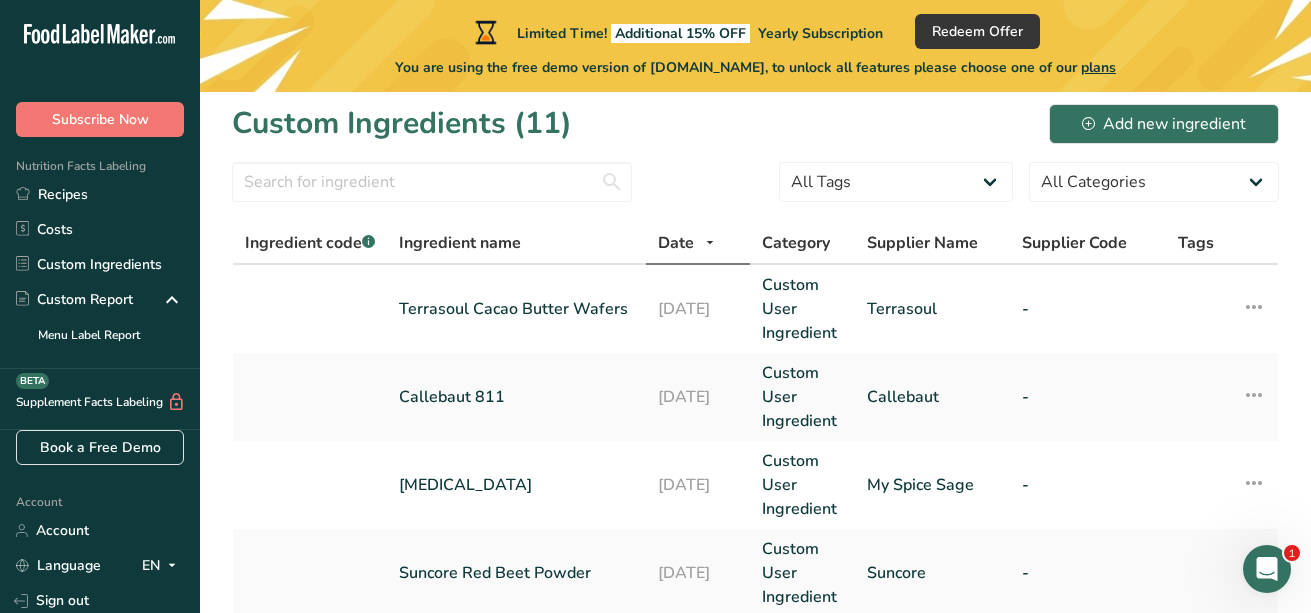 scroll, scrollTop: 0, scrollLeft: 0, axis: both 